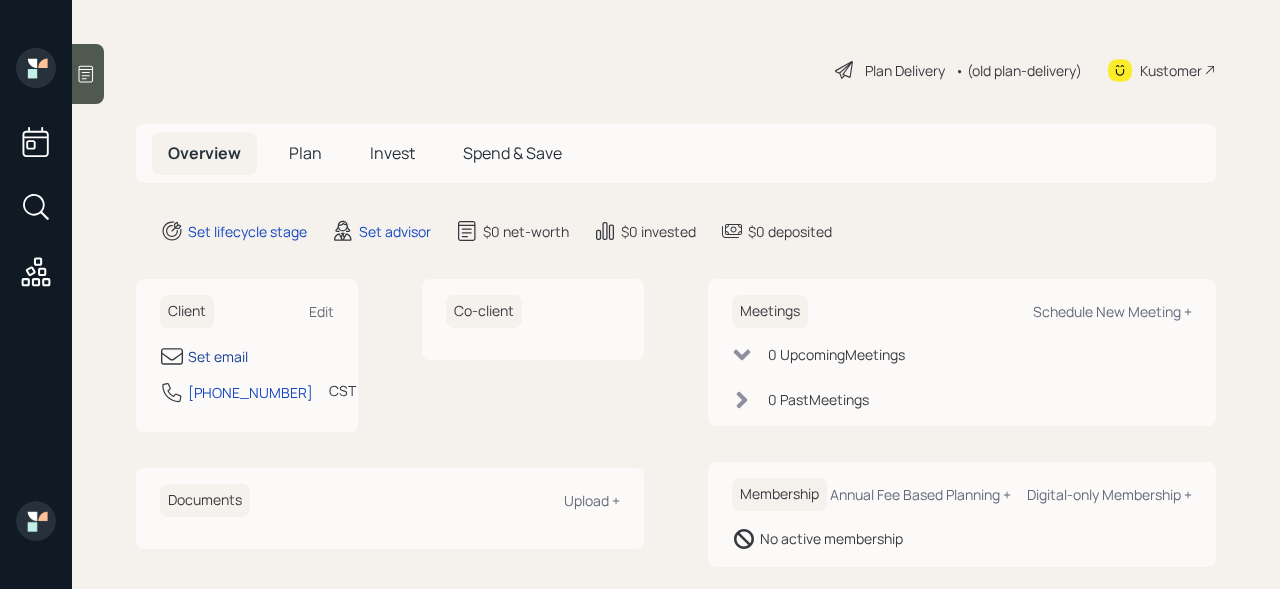 scroll, scrollTop: 0, scrollLeft: 0, axis: both 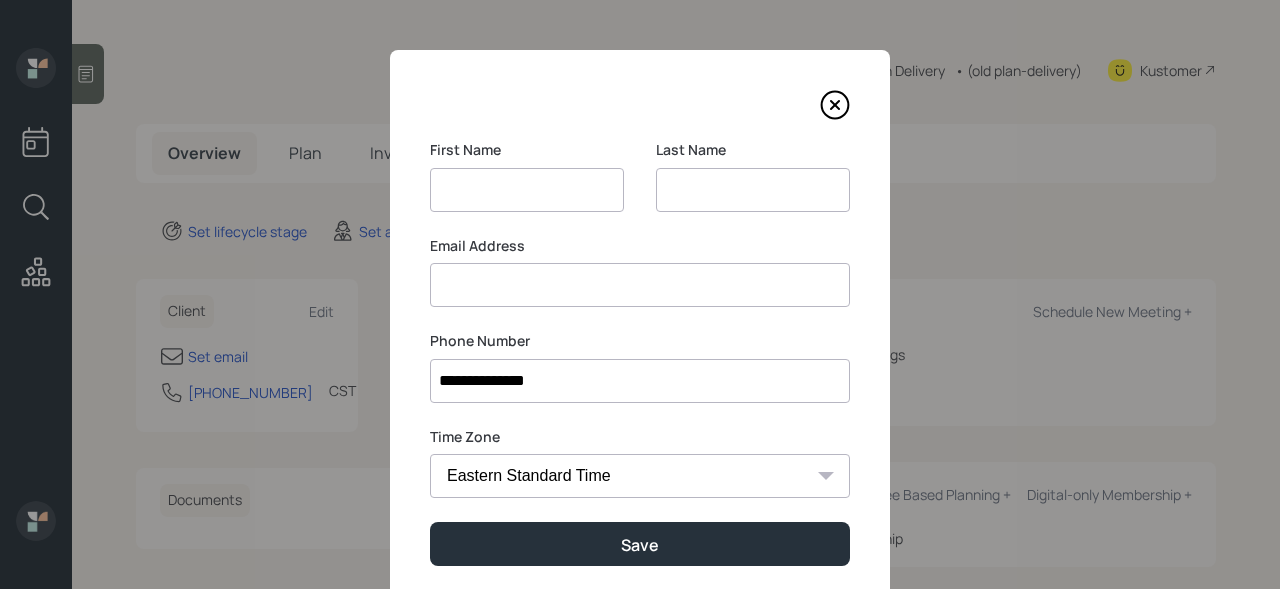click at bounding box center [753, 190] 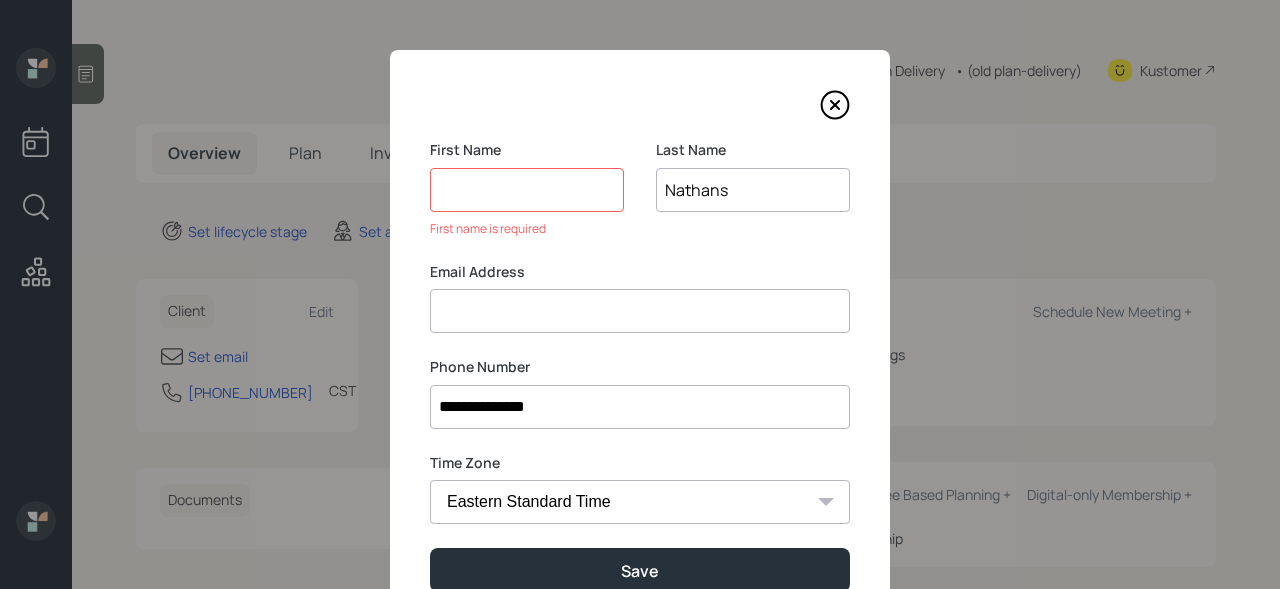 type on "Nathans" 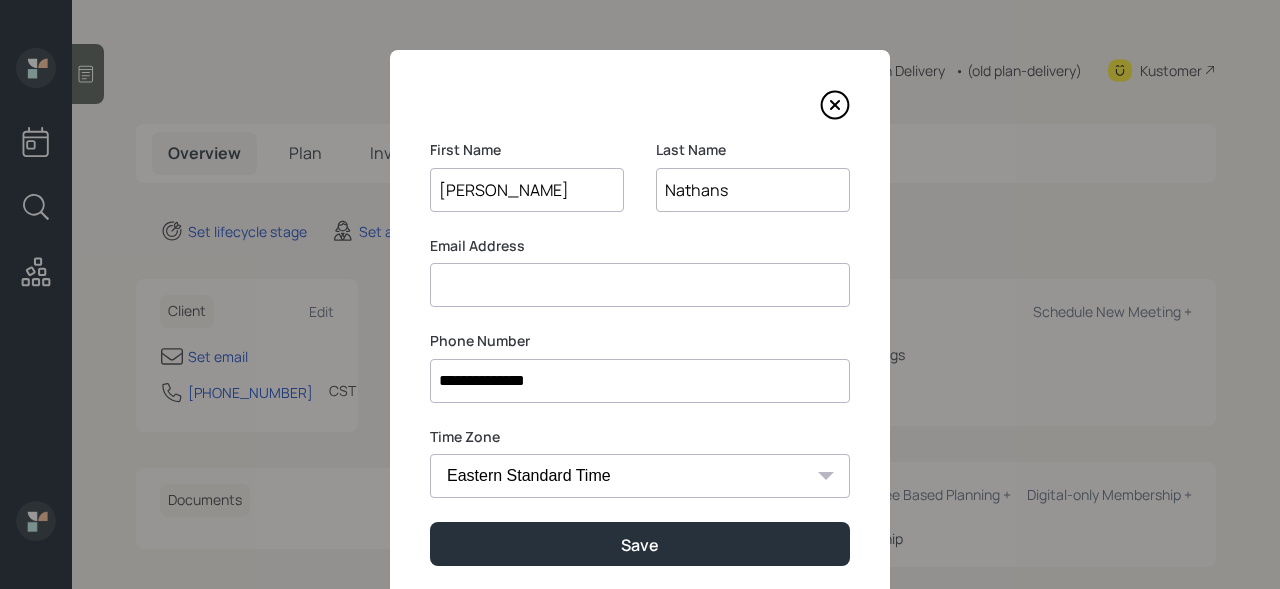 type on "[PERSON_NAME]" 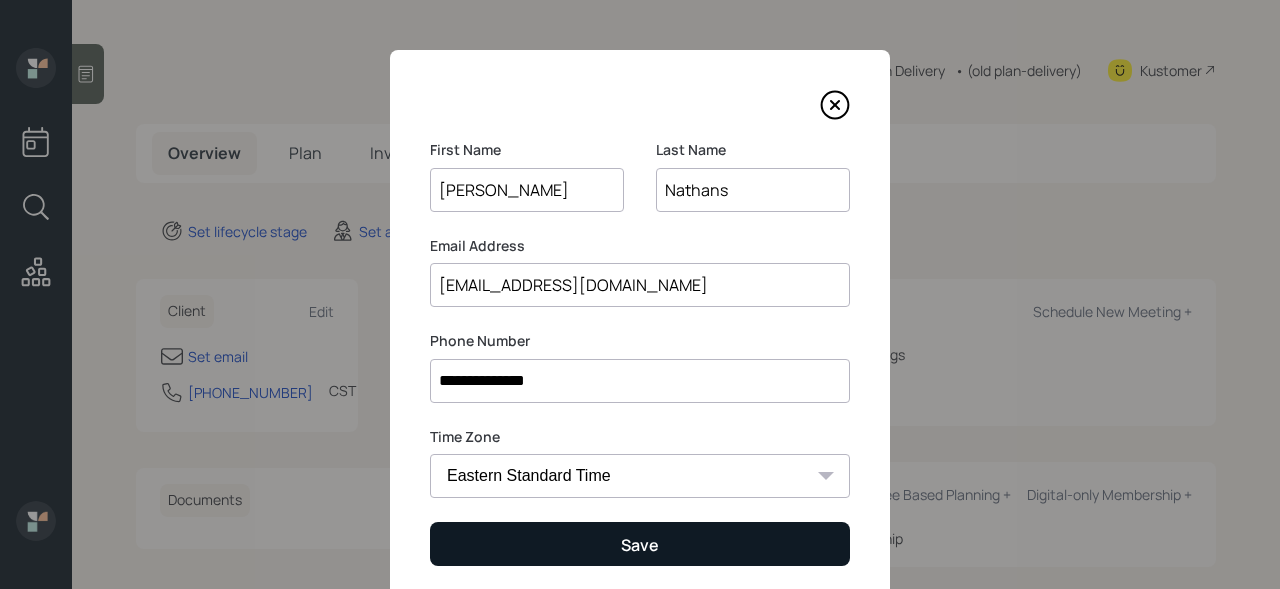 type on "[EMAIL_ADDRESS][DOMAIN_NAME]" 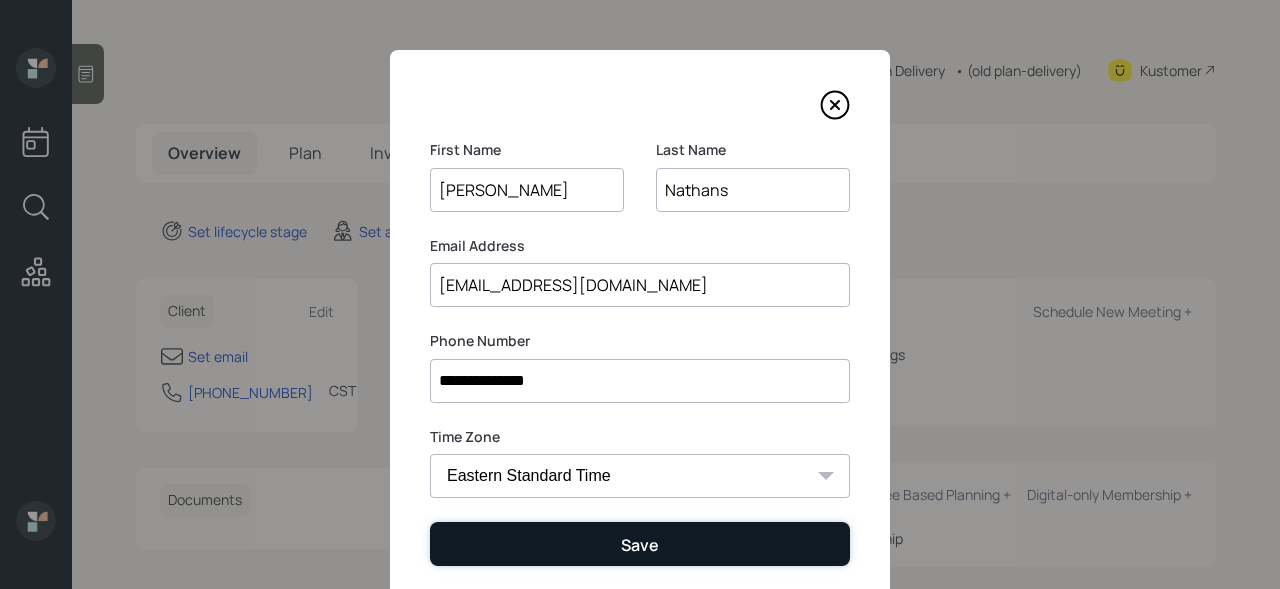 click on "Save" at bounding box center [640, 543] 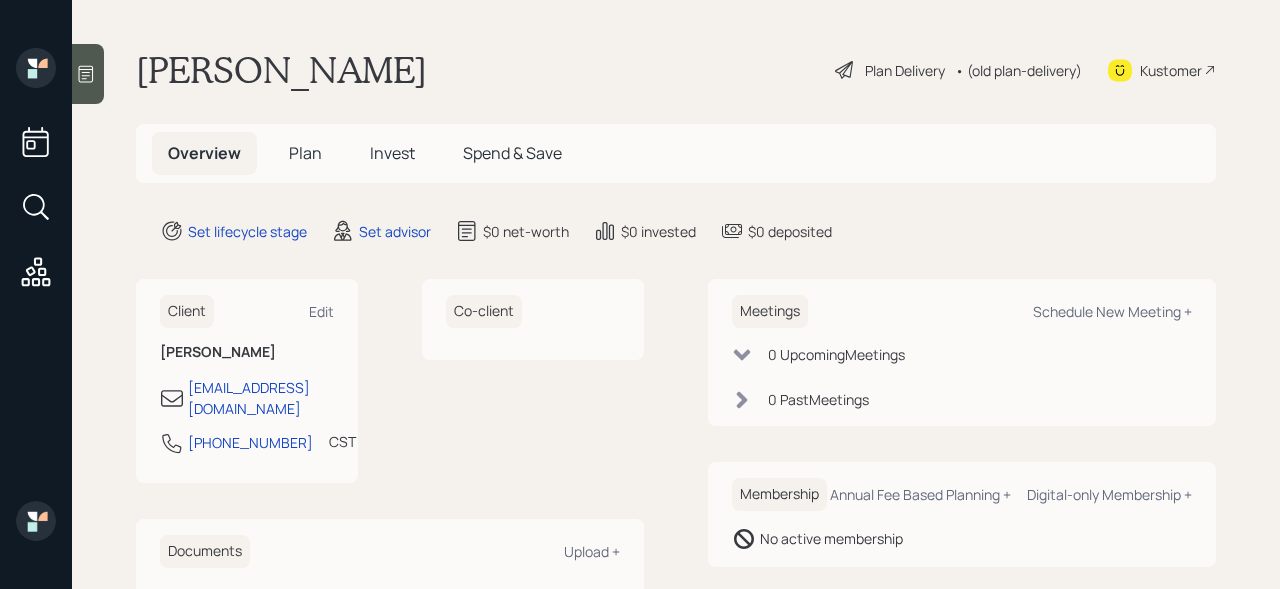 click 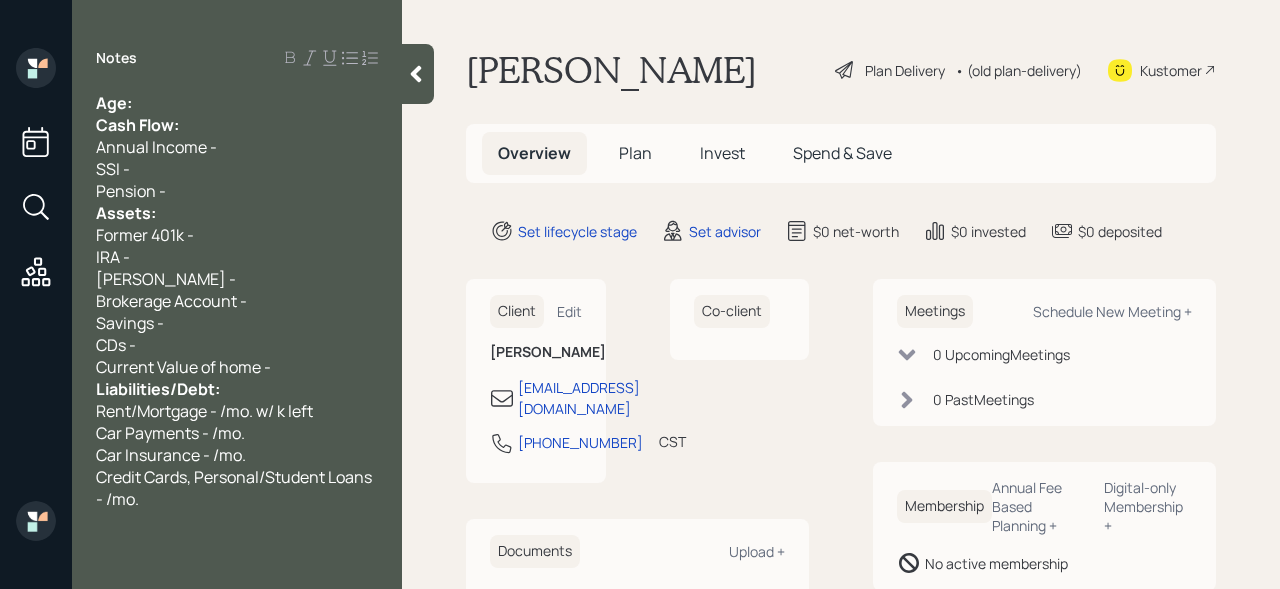 click on "Age:" at bounding box center (237, 103) 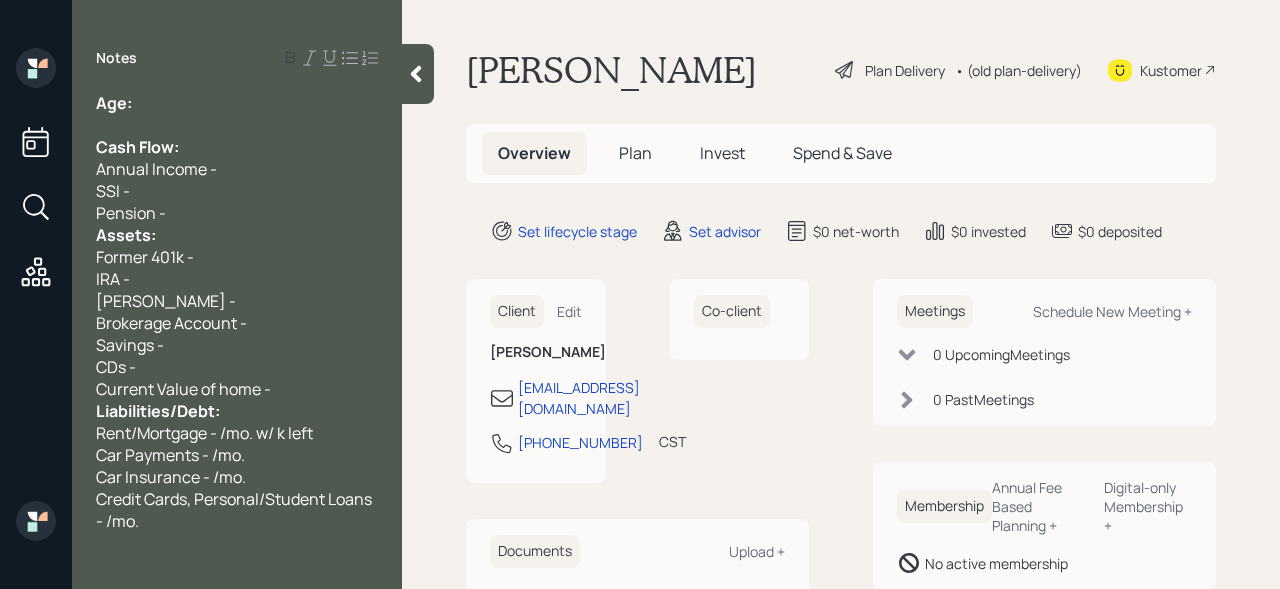 drag, startPoint x: 232, startPoint y: 209, endPoint x: 236, endPoint y: 194, distance: 15.524175 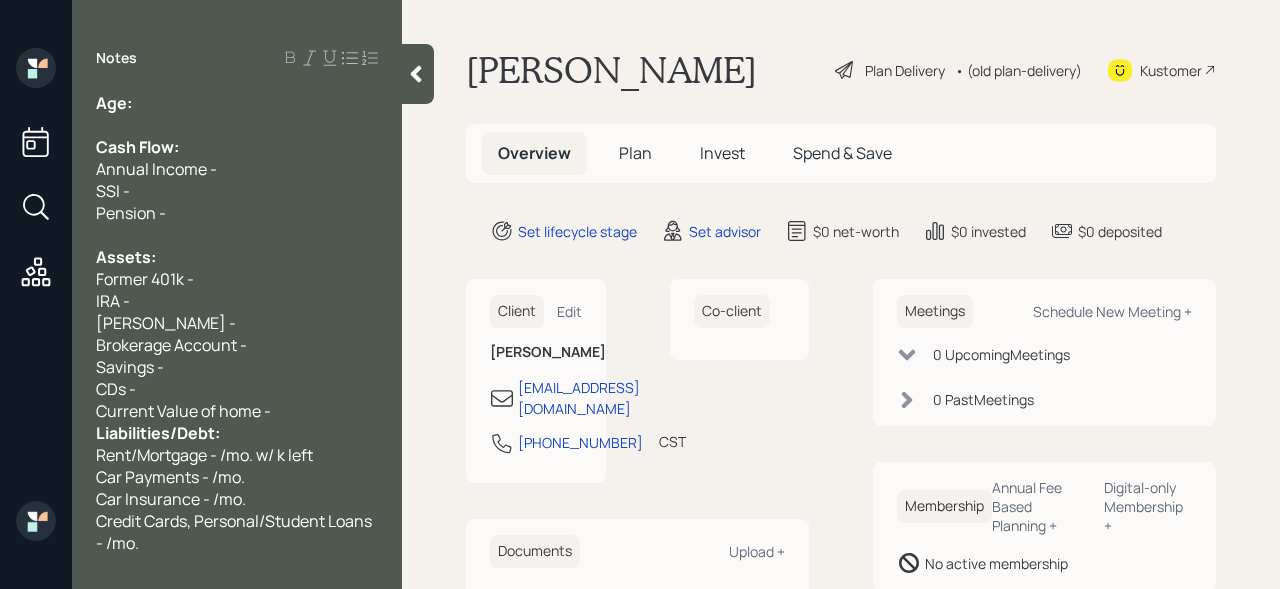 click on "Current Value of home -" at bounding box center (237, 411) 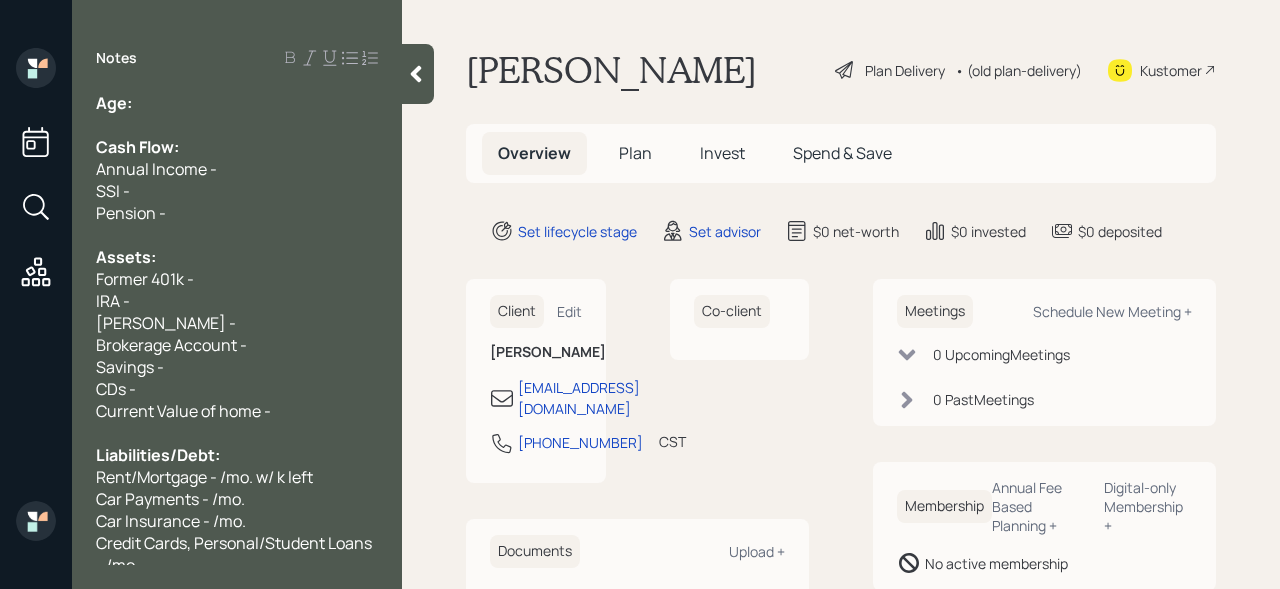 click on "Age:" at bounding box center [237, 103] 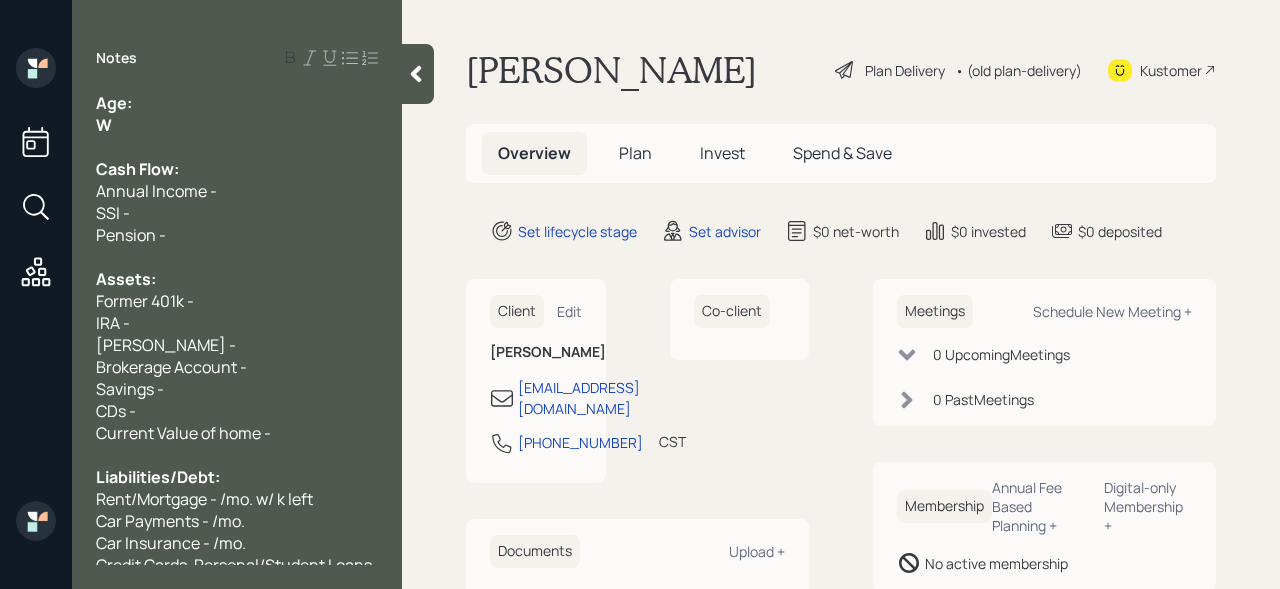 type 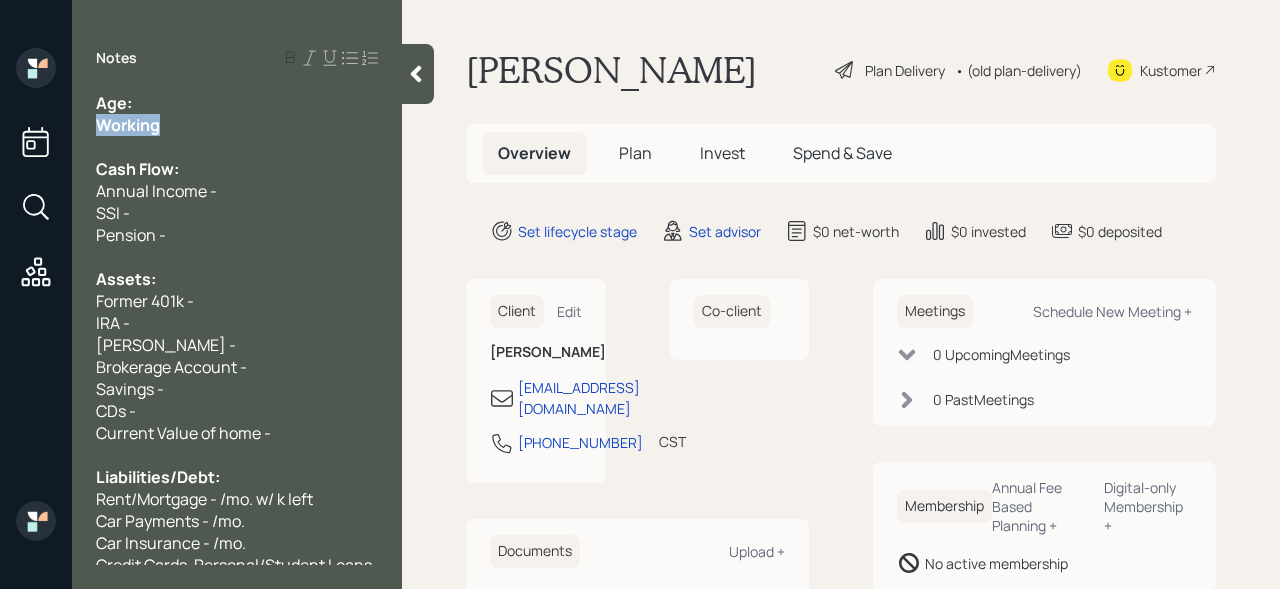 drag, startPoint x: 189, startPoint y: 121, endPoint x: 37, endPoint y: 121, distance: 152 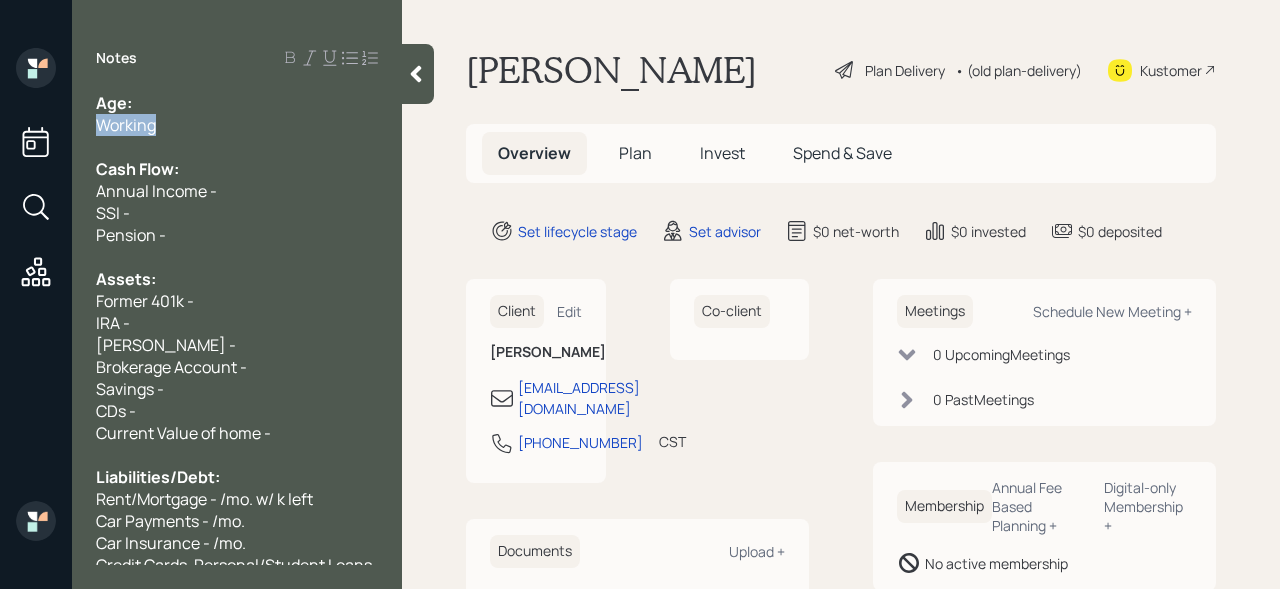 click on "Working" at bounding box center [237, 125] 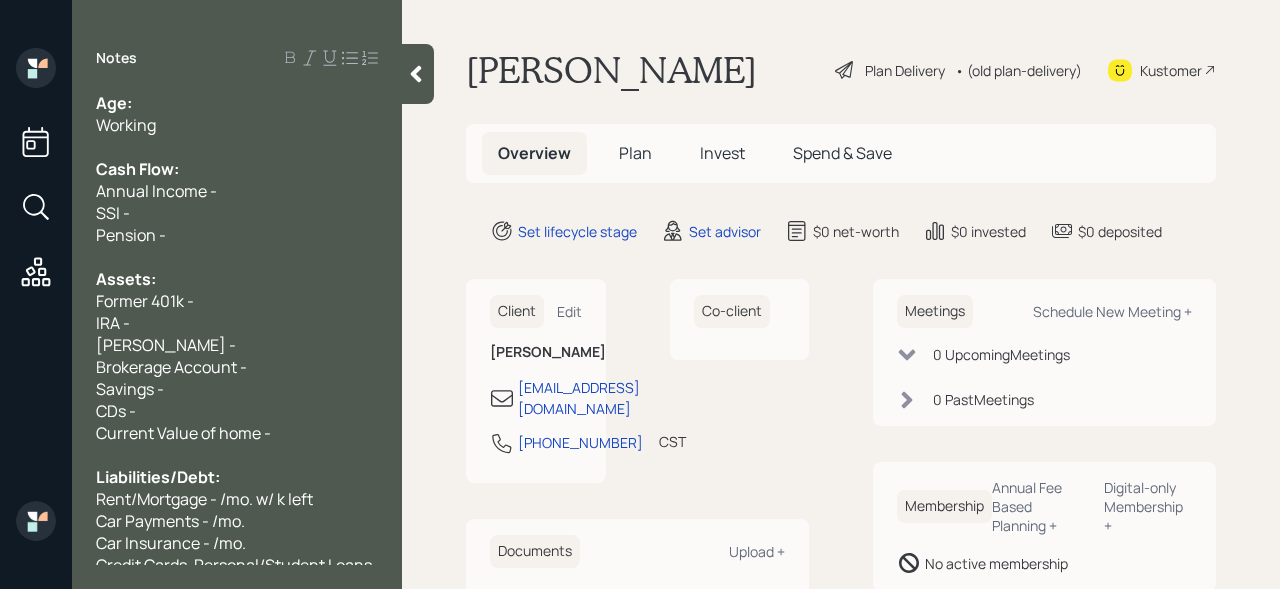 click on "Age:" at bounding box center (237, 103) 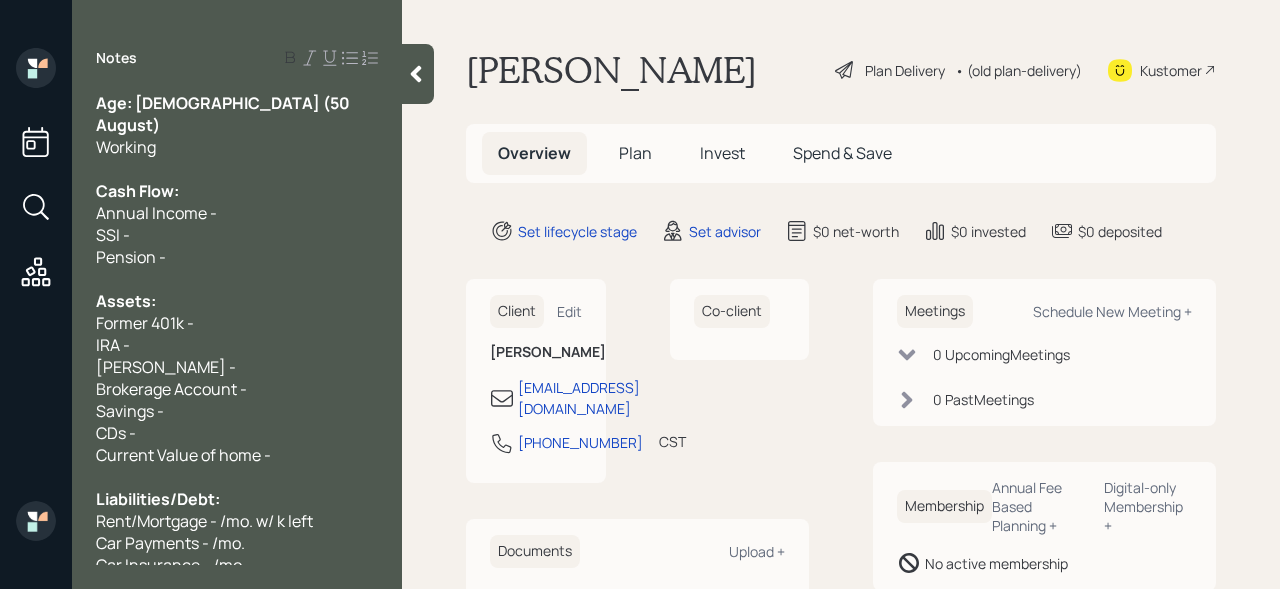 click on "Age: [DEMOGRAPHIC_DATA] (50 August)" at bounding box center (237, 114) 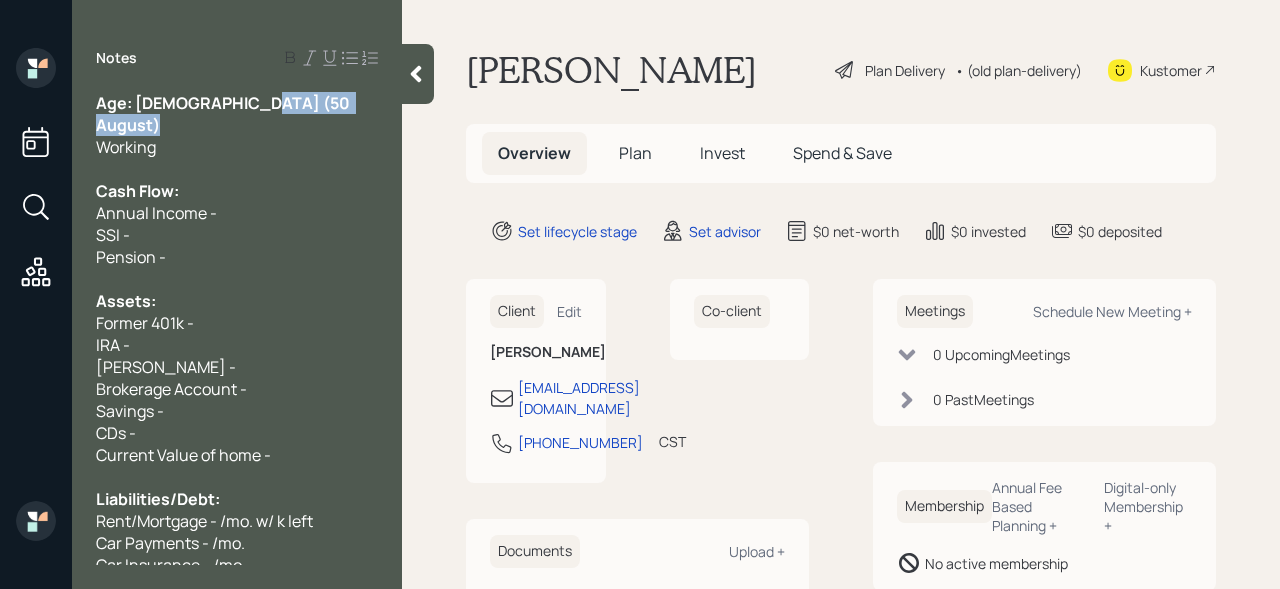 click on "Age: [DEMOGRAPHIC_DATA] (50 August)" at bounding box center [237, 114] 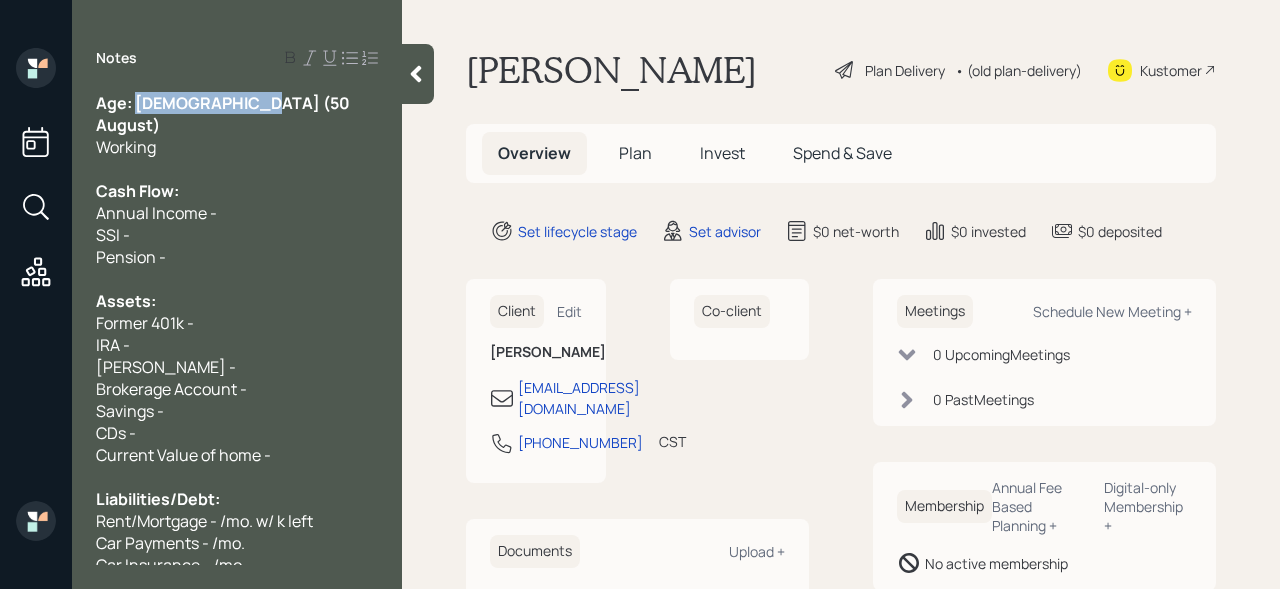drag, startPoint x: 265, startPoint y: 100, endPoint x: 139, endPoint y: 100, distance: 126 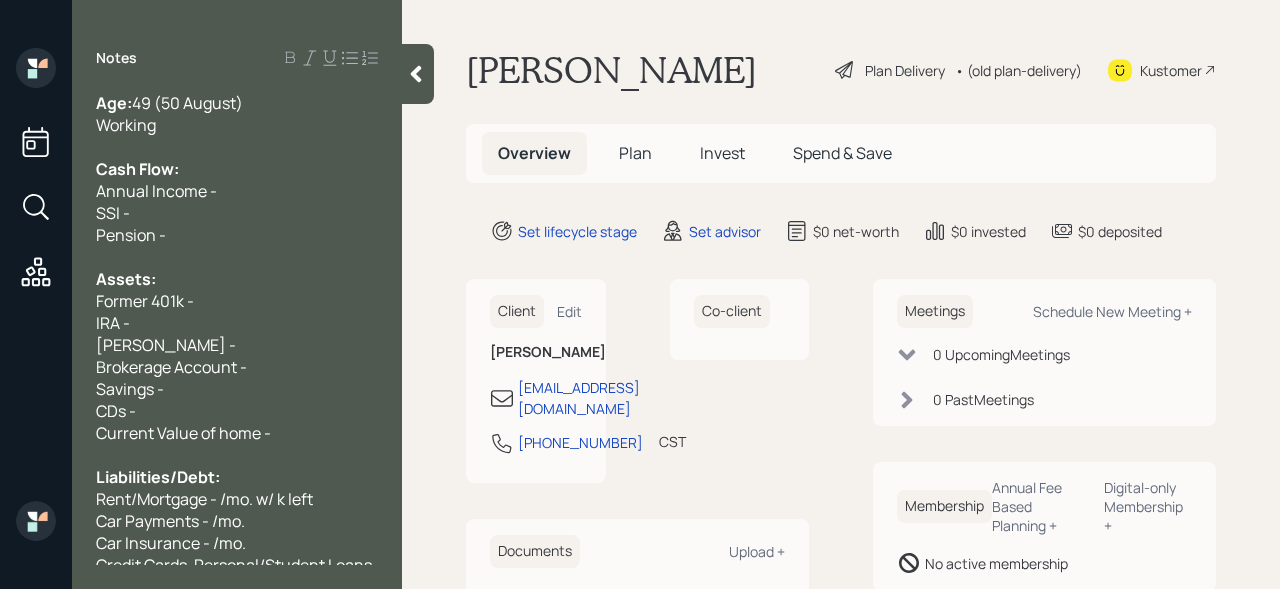 click on "Pension -" at bounding box center [237, 235] 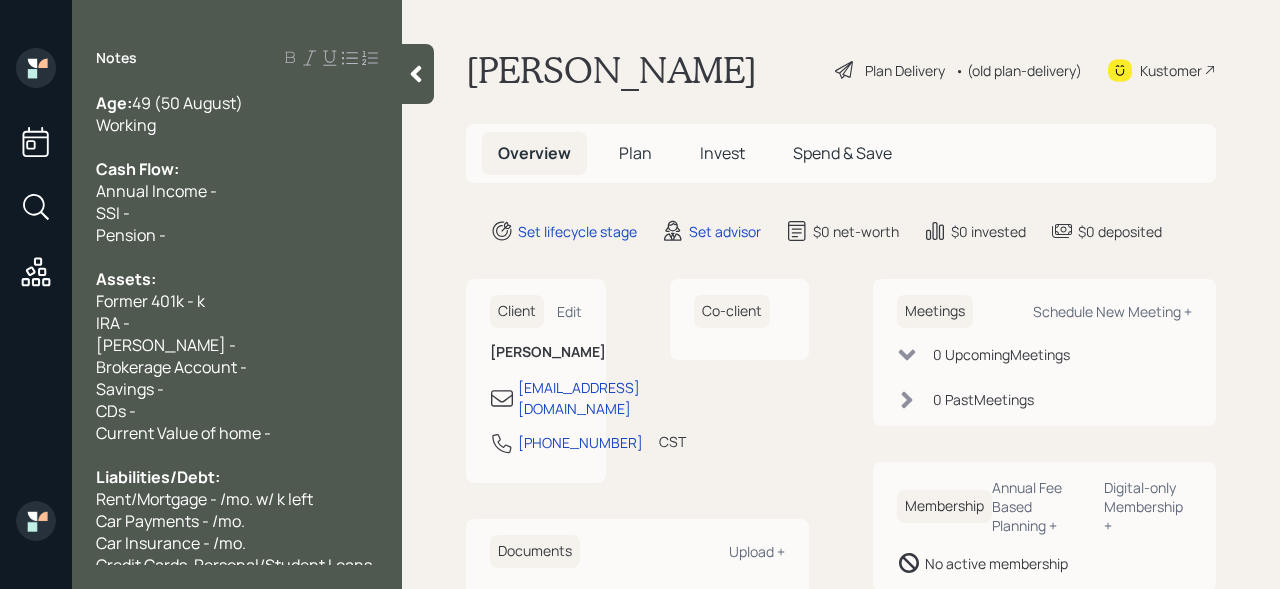 click on "IRA -" at bounding box center [237, 323] 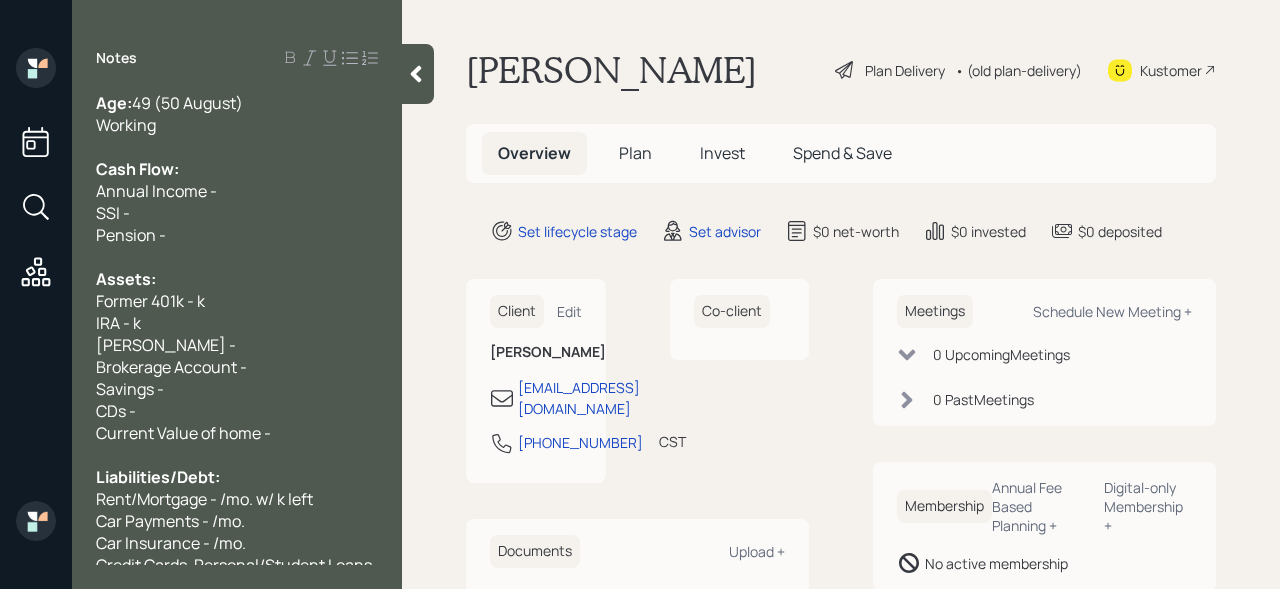 click on "Former 401k - k" at bounding box center (150, 301) 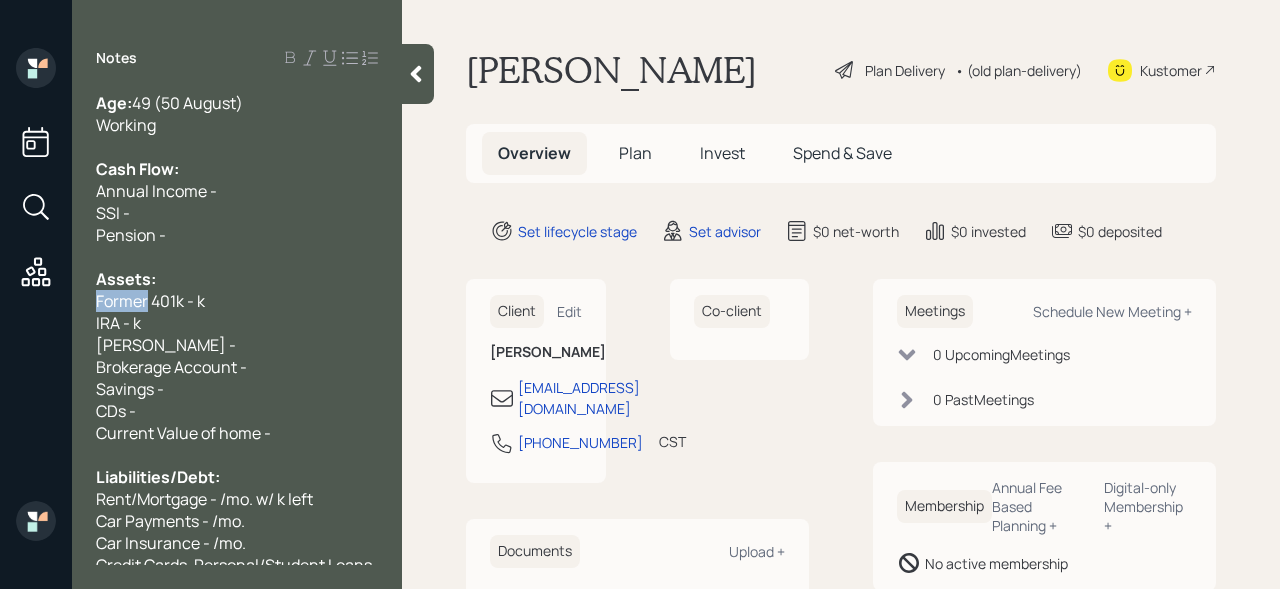 click on "Former 401k - k" at bounding box center (150, 301) 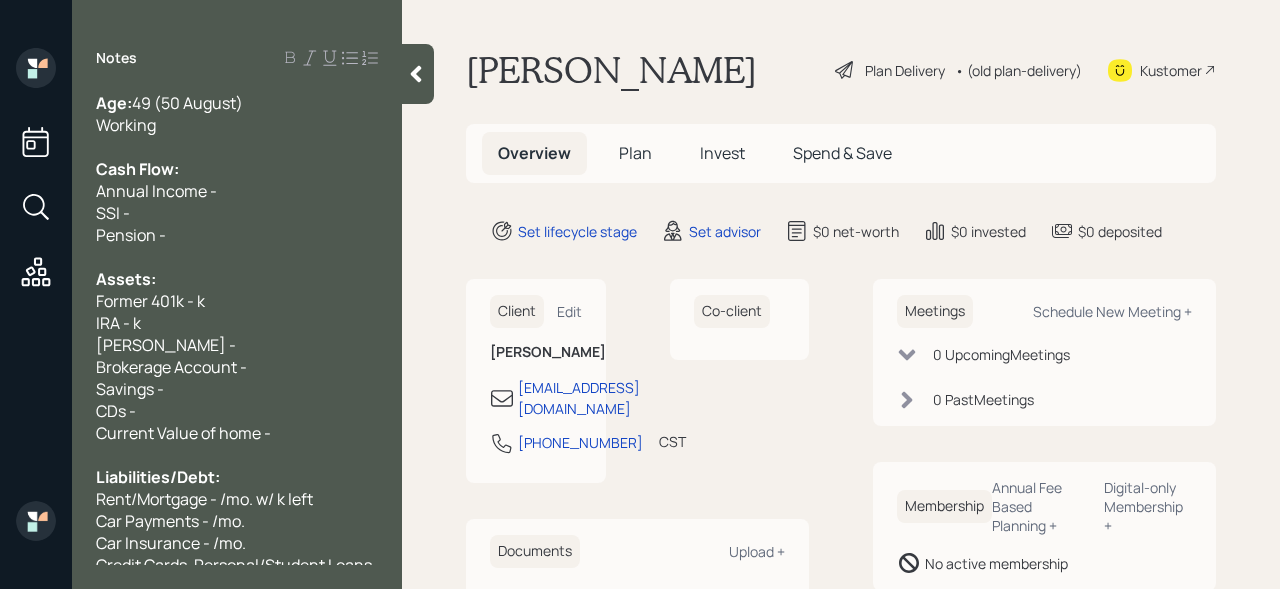 click on "Former 401k - k" at bounding box center [150, 301] 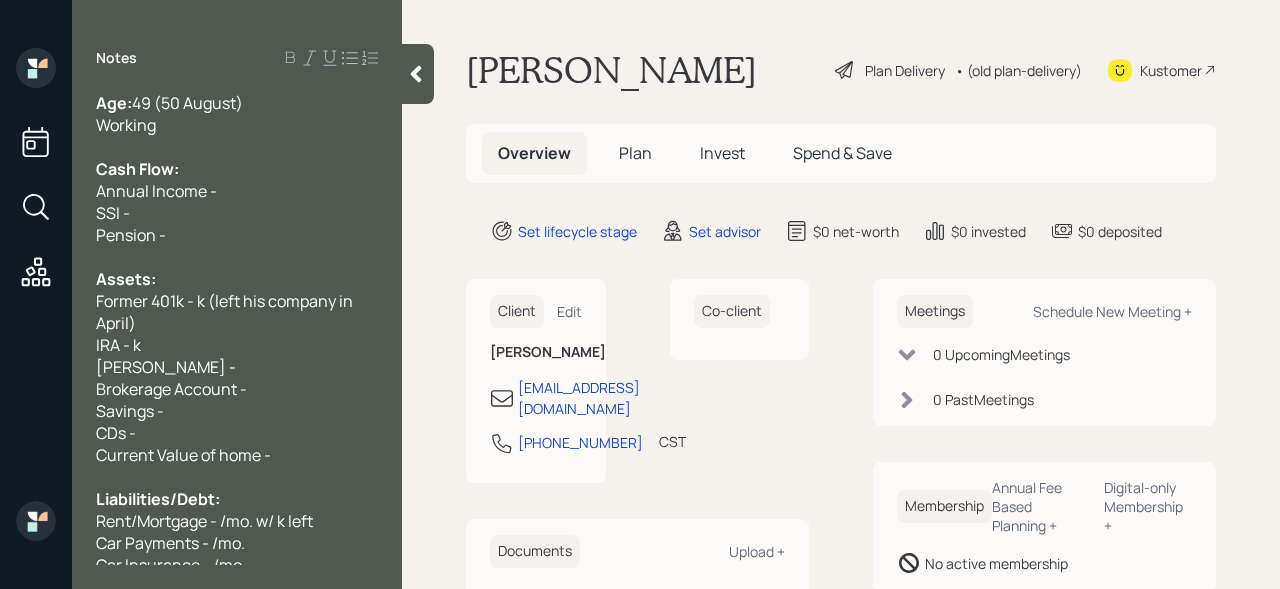 click on "Former 401k - k (left his company in April)" at bounding box center [226, 312] 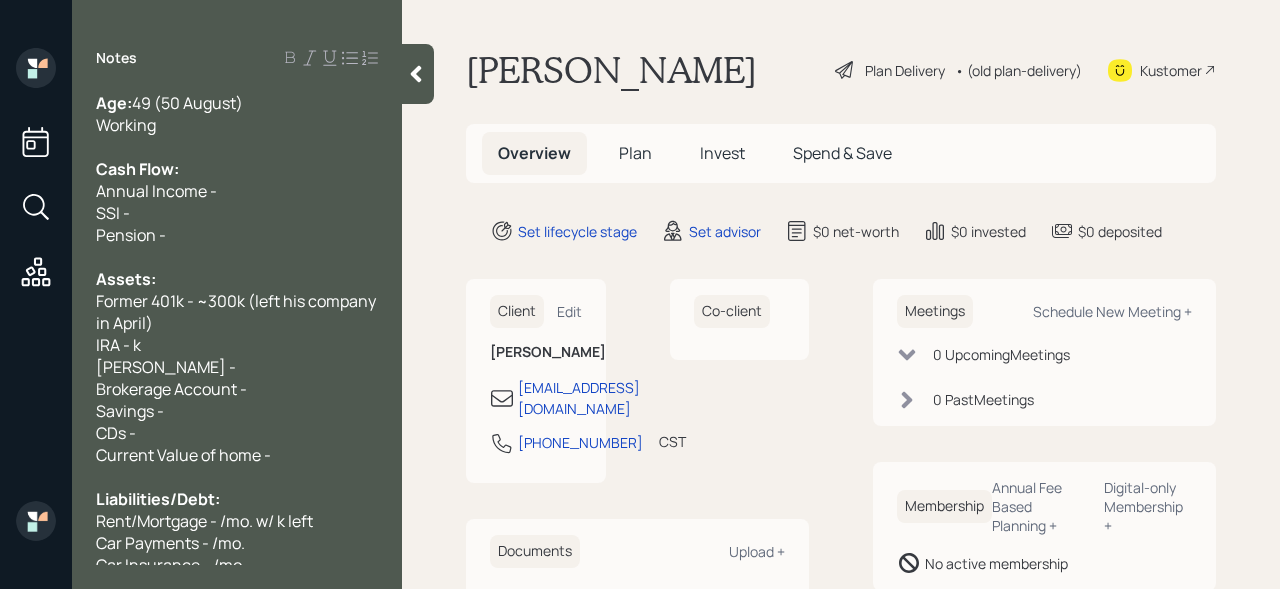 click on "Brokerage Account -" at bounding box center (171, 389) 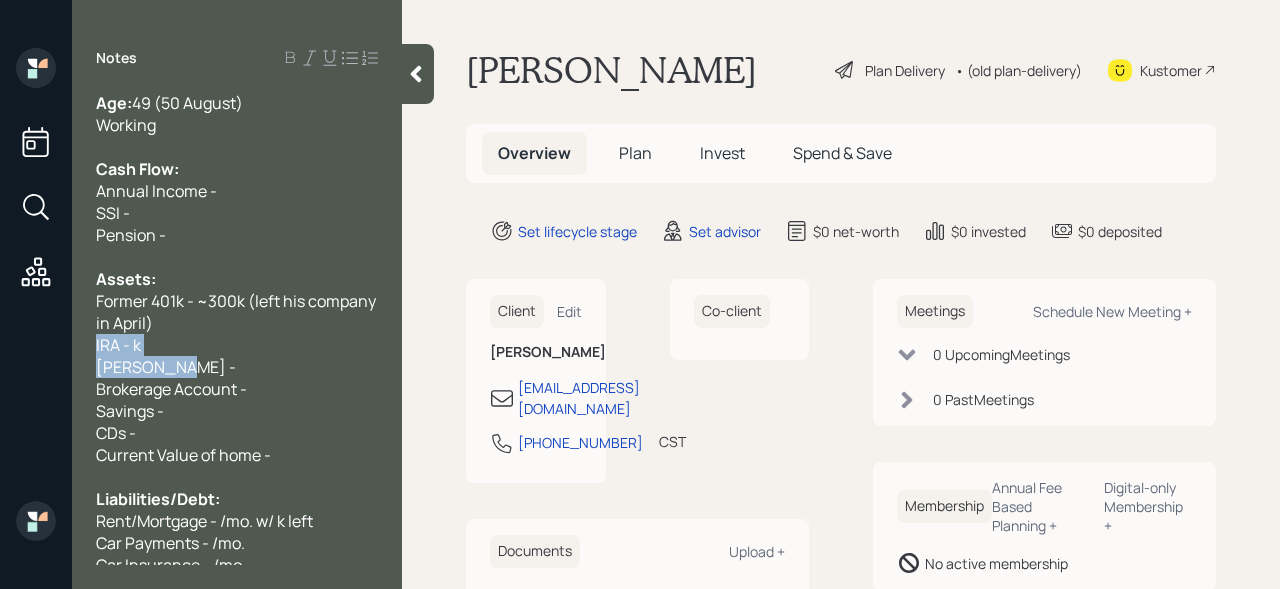 drag, startPoint x: 194, startPoint y: 373, endPoint x: 91, endPoint y: 342, distance: 107.563934 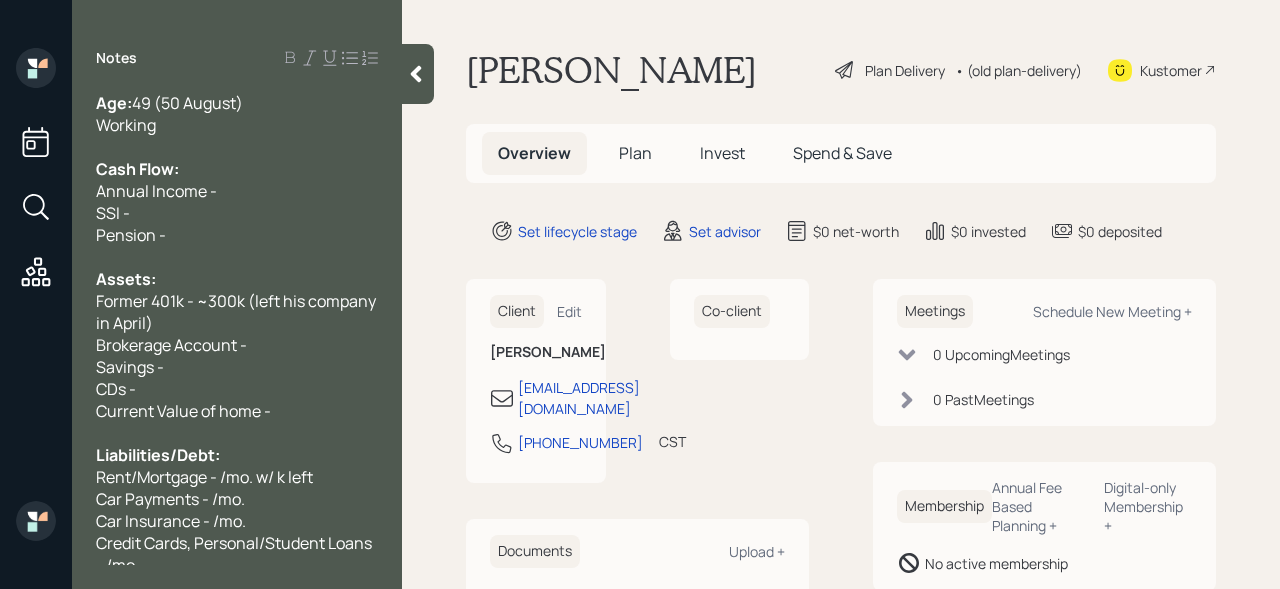 click on "Brokerage Account -" at bounding box center (171, 345) 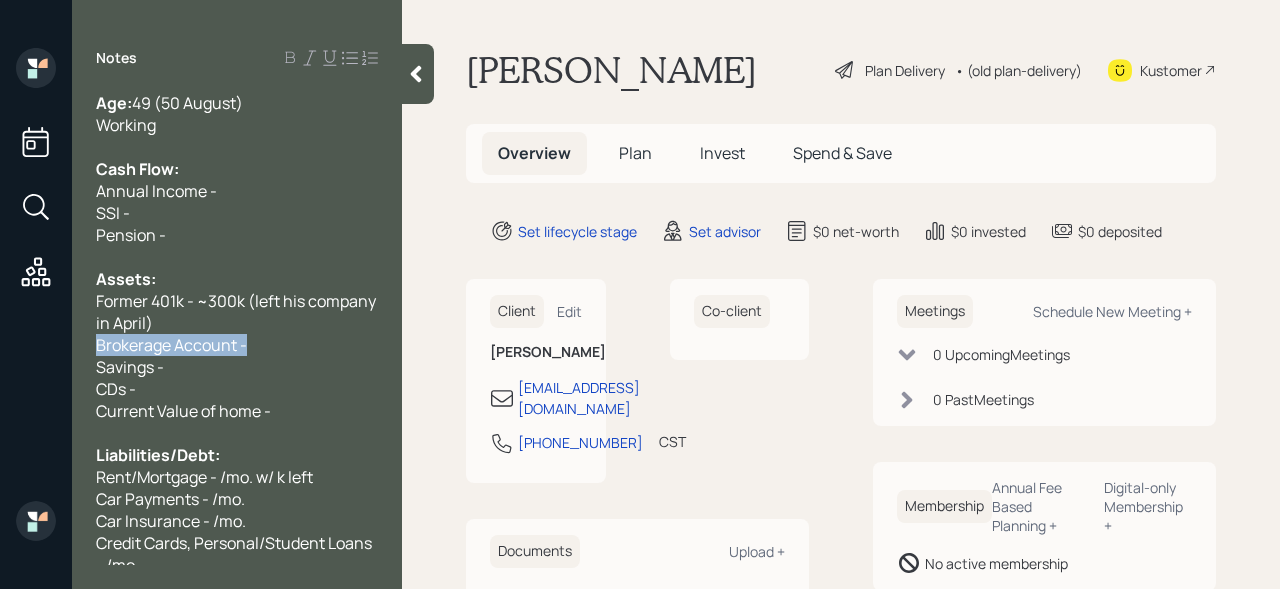 drag, startPoint x: 272, startPoint y: 349, endPoint x: 0, endPoint y: 349, distance: 272 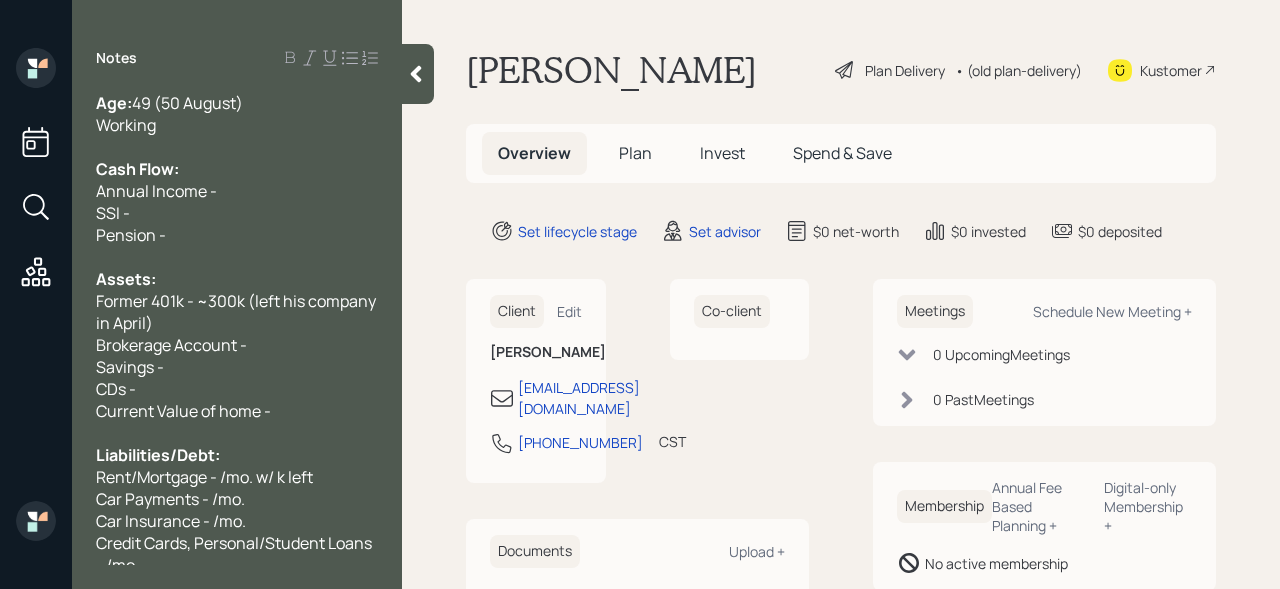 click on "Current Value of home -" at bounding box center [183, 411] 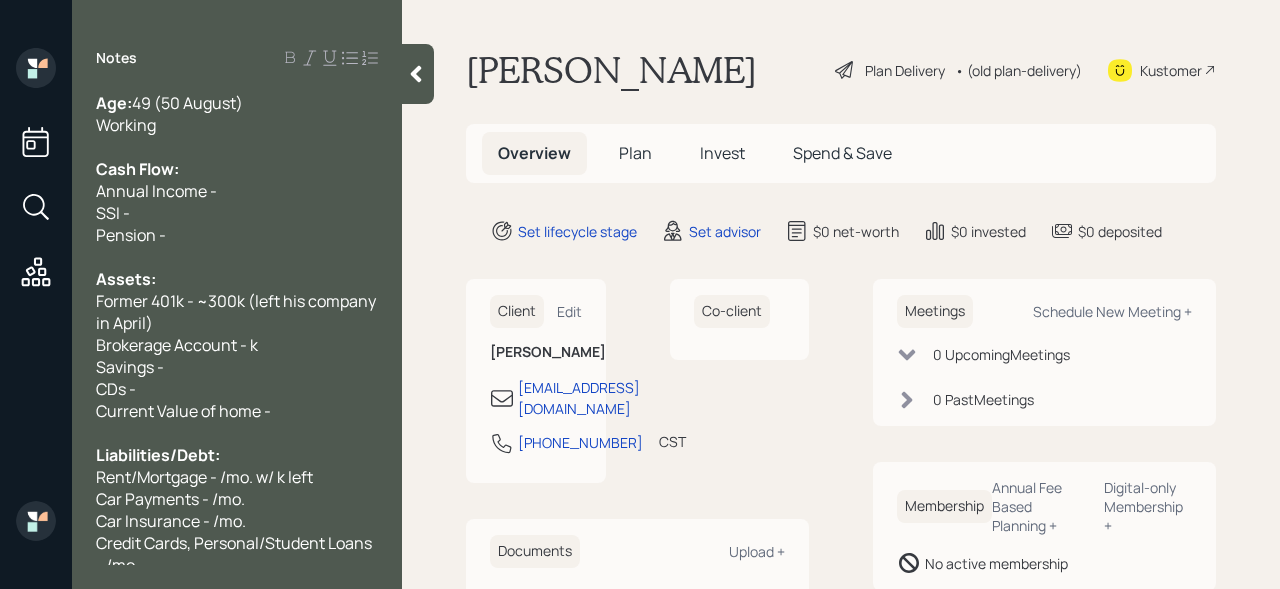click on "Brokerage Account - k" at bounding box center [177, 345] 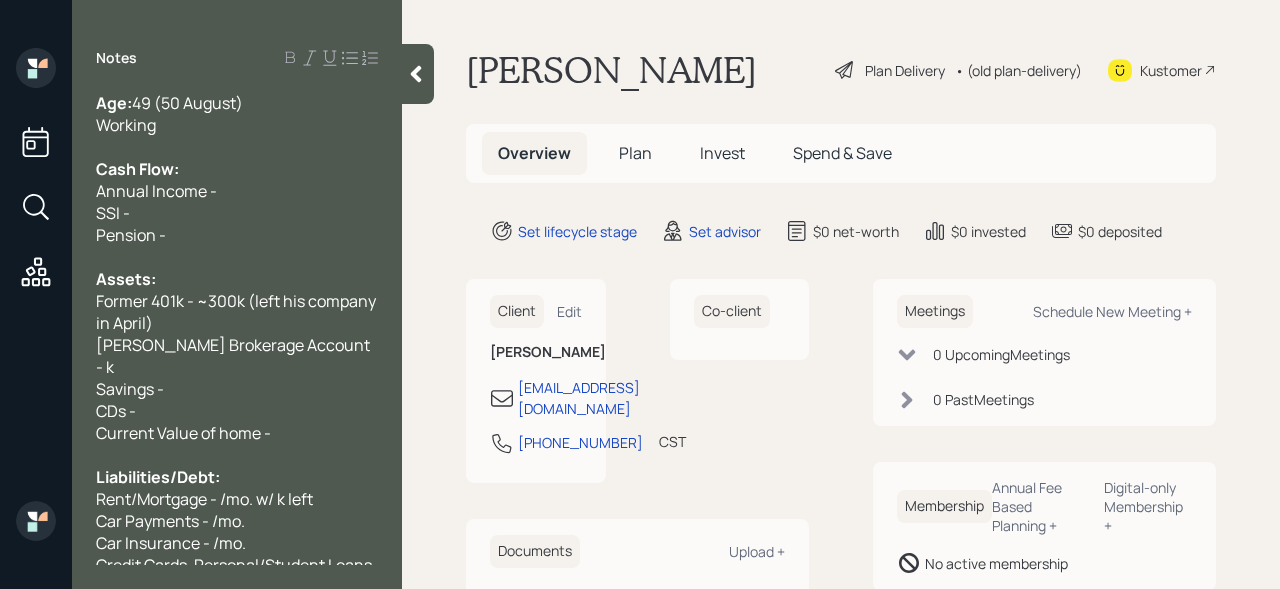 click on "[PERSON_NAME] Brokerage Account - k" at bounding box center [234, 356] 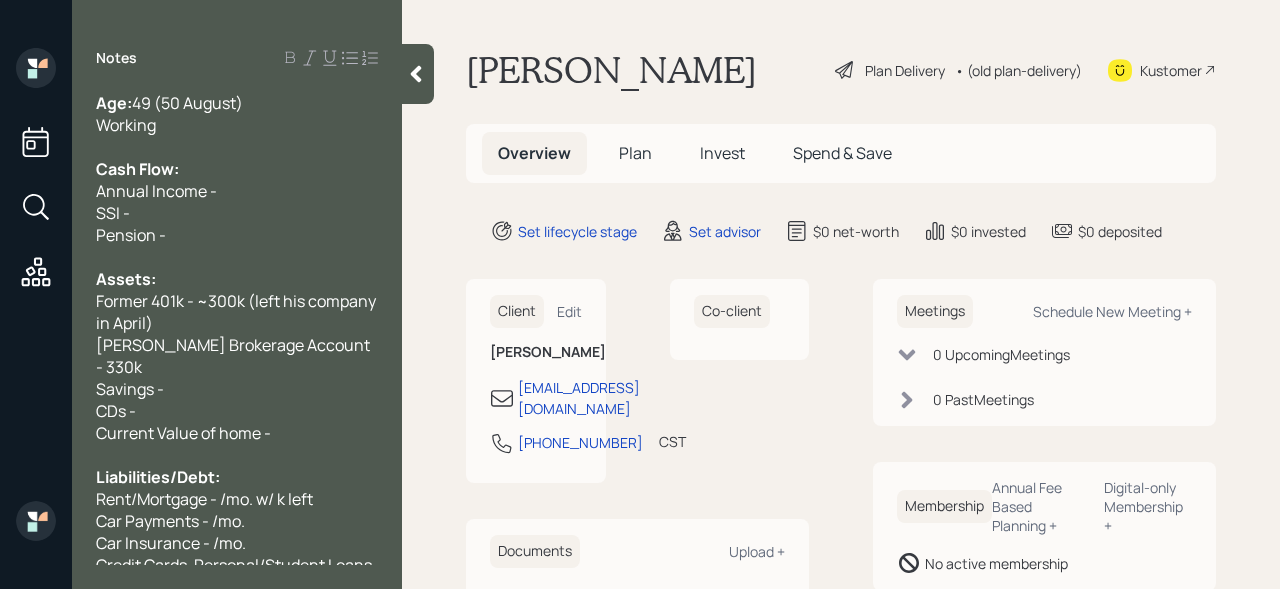 click on "Former 401k - ~300k (left his company in April)" at bounding box center [237, 312] 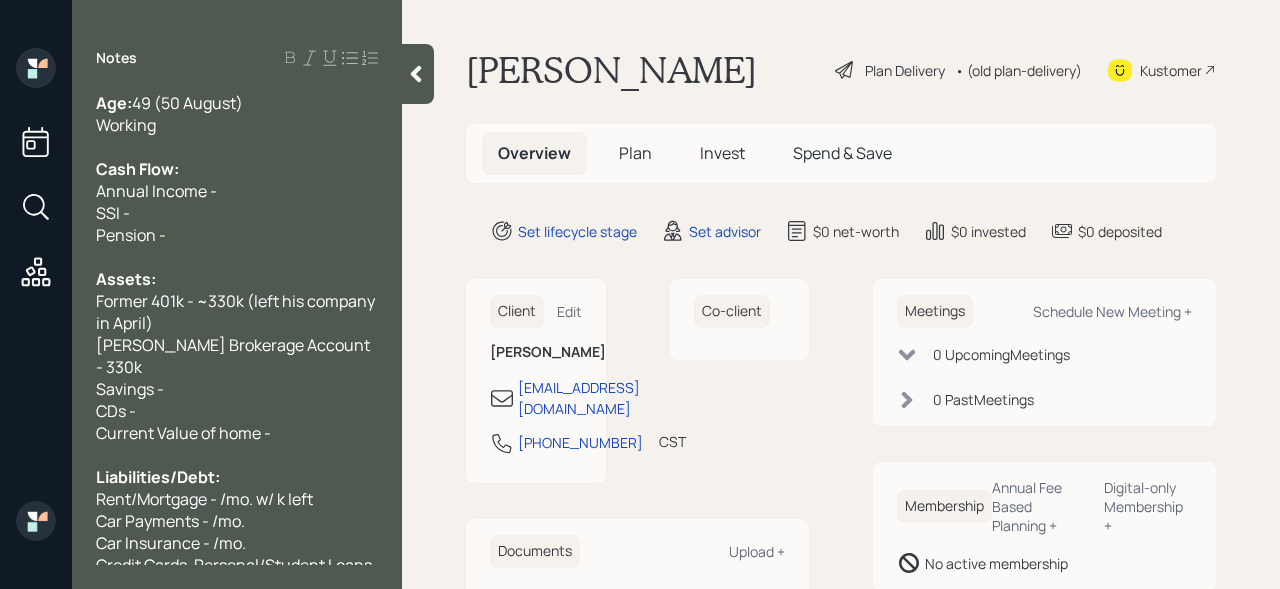 drag, startPoint x: 115, startPoint y: 388, endPoint x: 59, endPoint y: 388, distance: 56 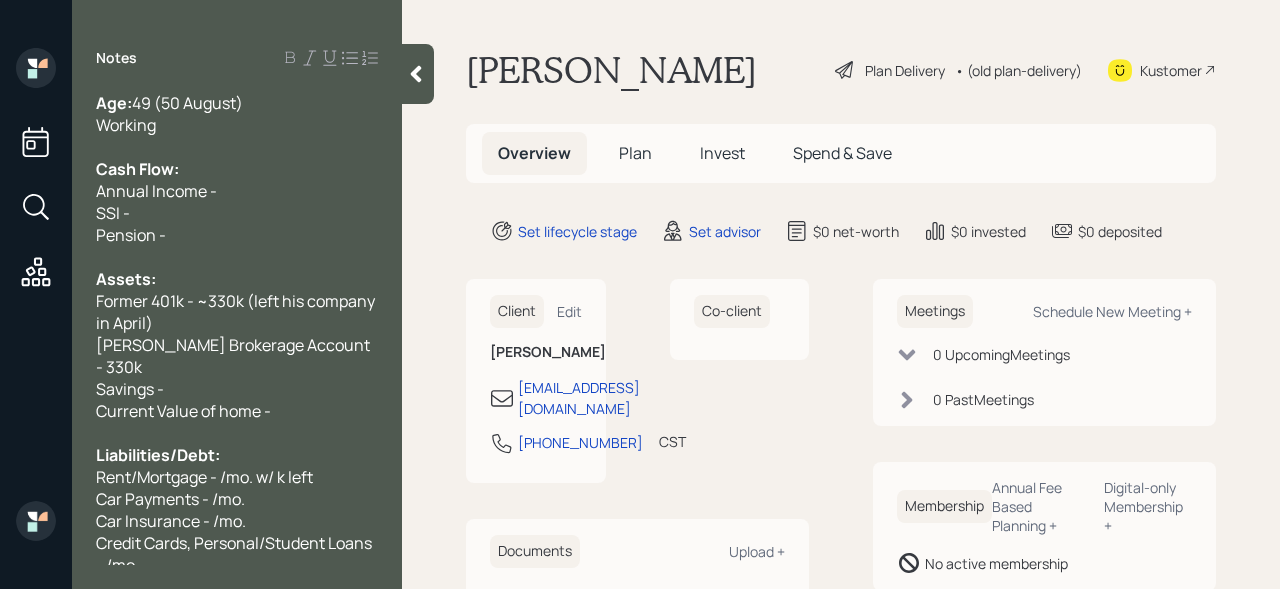 click on "[PERSON_NAME] Brokerage Account - 330k" at bounding box center [237, 356] 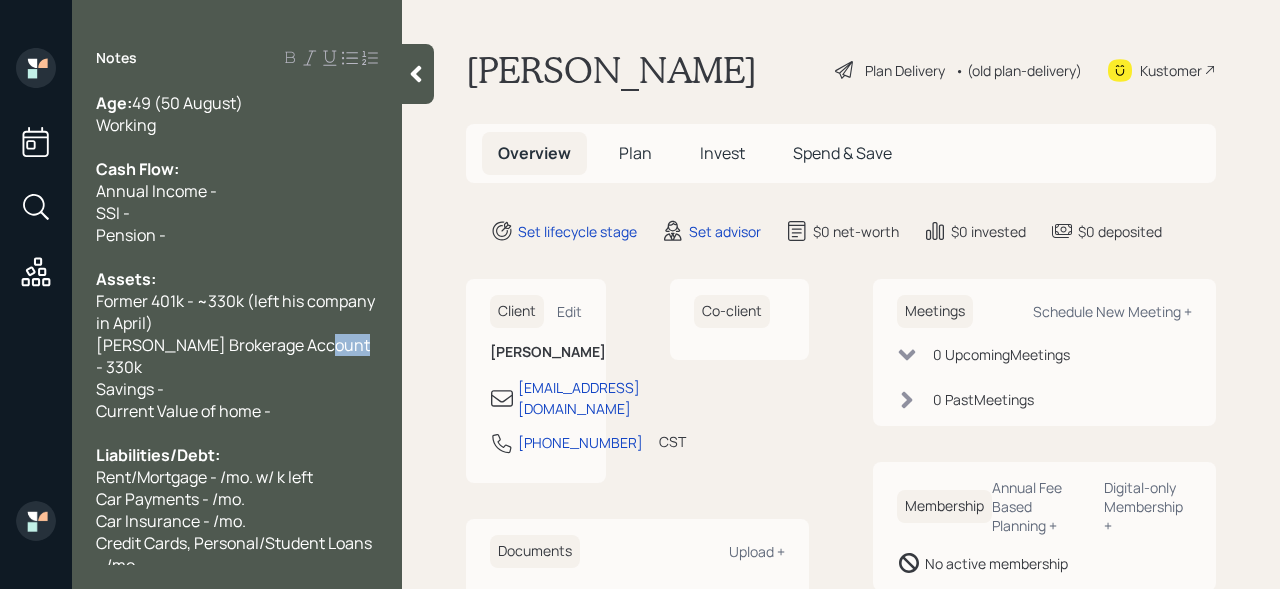 drag, startPoint x: 349, startPoint y: 337, endPoint x: 313, endPoint y: 337, distance: 36 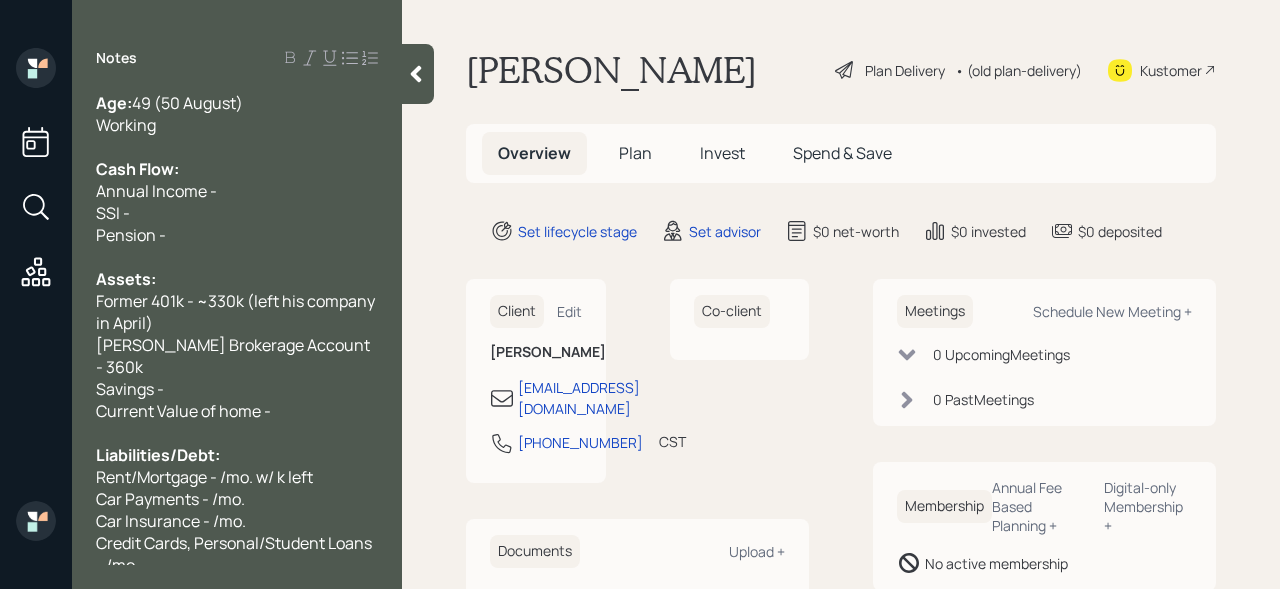 click on "[PERSON_NAME] Brokerage Account - 360k" at bounding box center [234, 356] 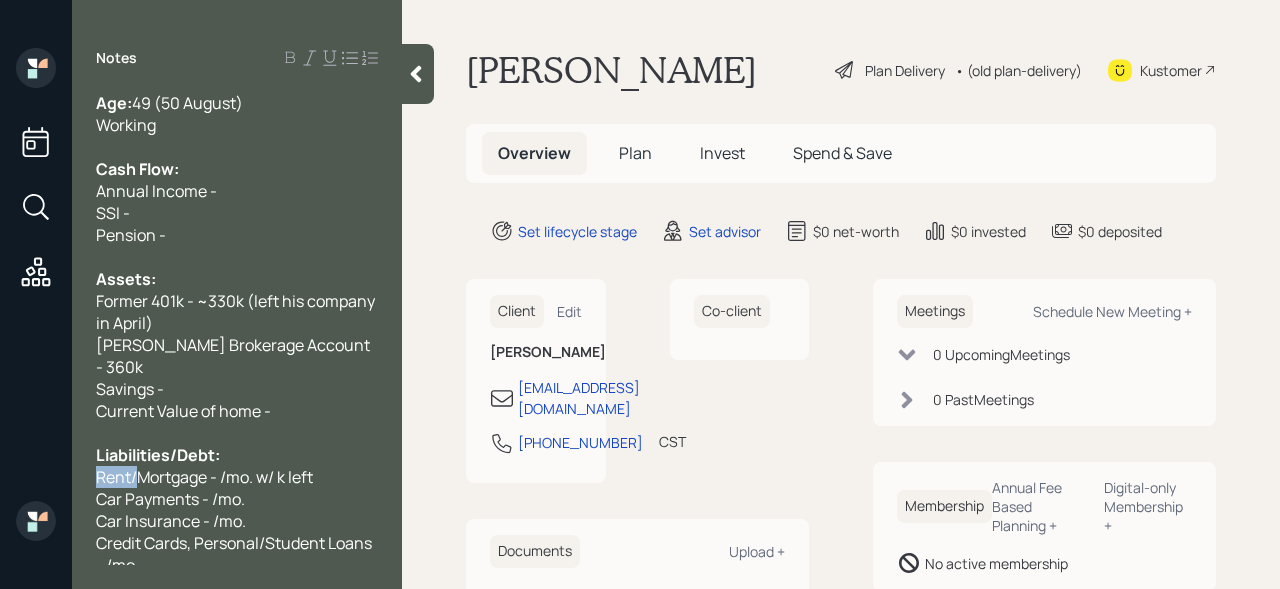drag, startPoint x: 137, startPoint y: 453, endPoint x: 45, endPoint y: 453, distance: 92 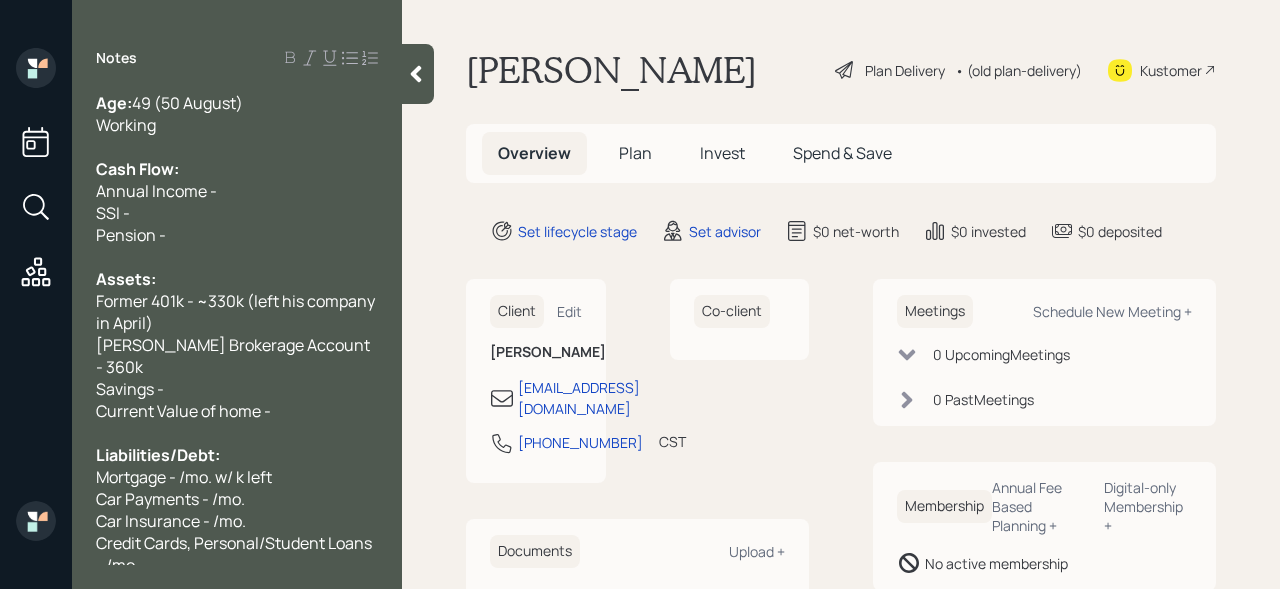 click on "Current Value of home -" at bounding box center [237, 411] 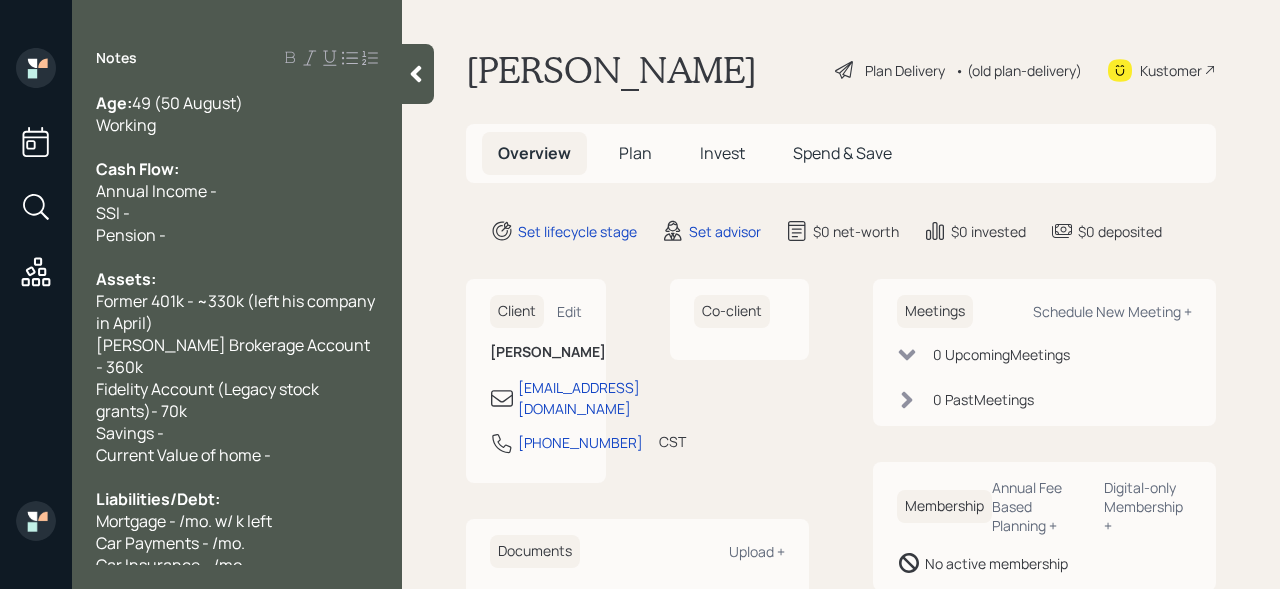 drag, startPoint x: 232, startPoint y: 406, endPoint x: 99, endPoint y: 406, distance: 133 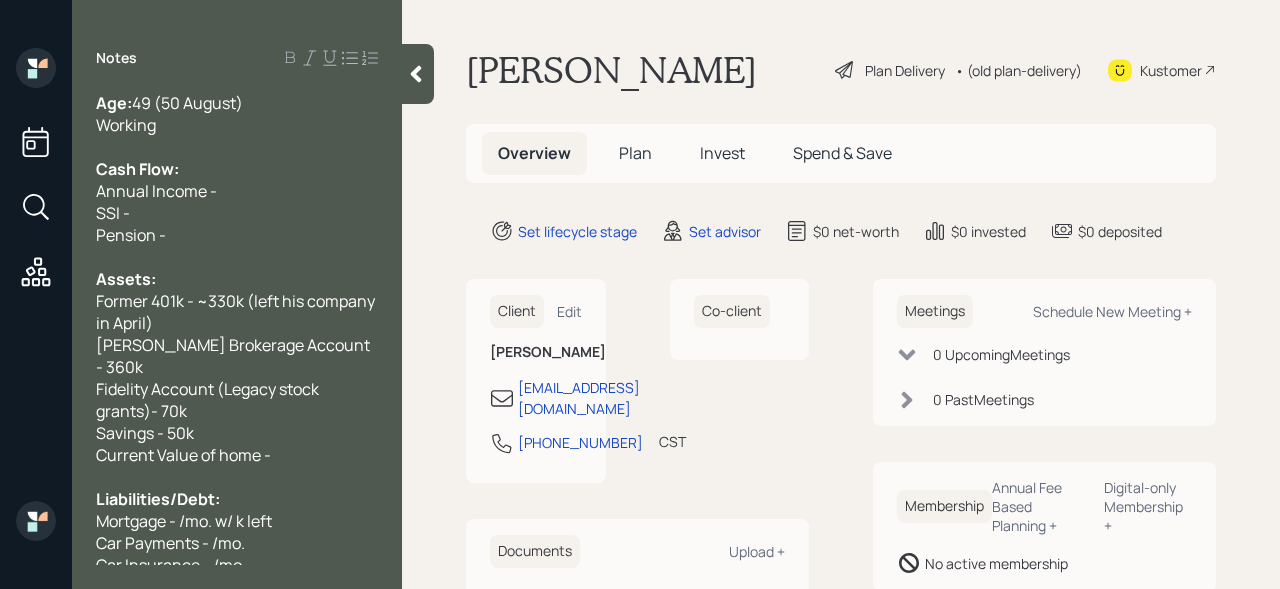 drag, startPoint x: 262, startPoint y: 432, endPoint x: 276, endPoint y: 432, distance: 14 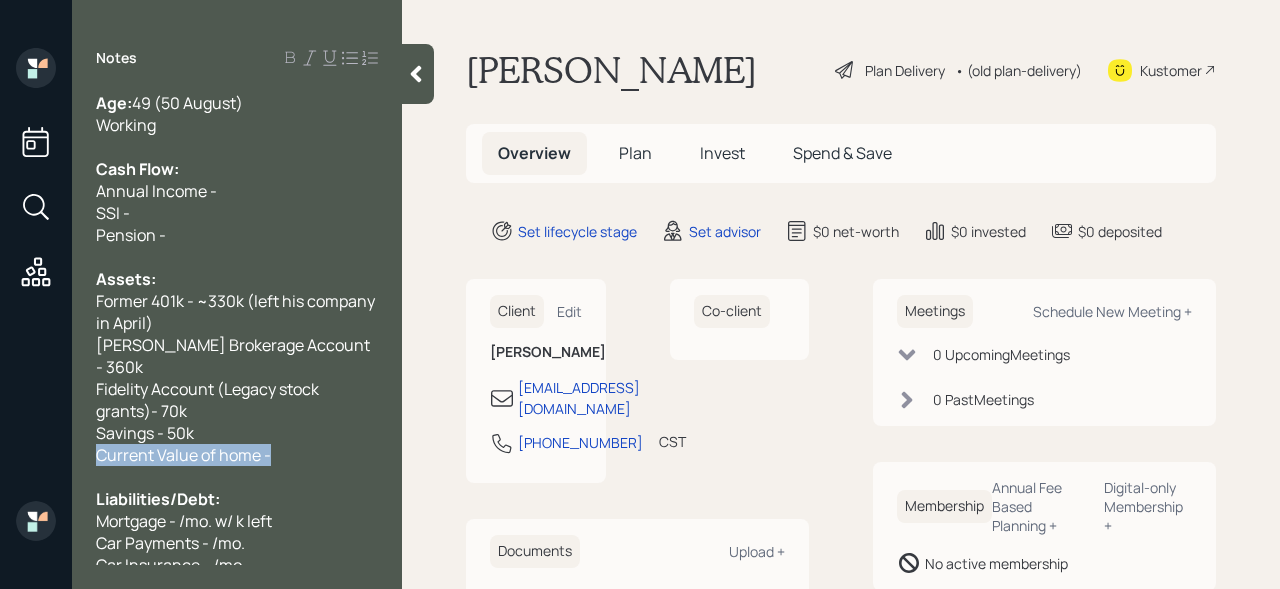 drag, startPoint x: 305, startPoint y: 432, endPoint x: 0, endPoint y: 432, distance: 305 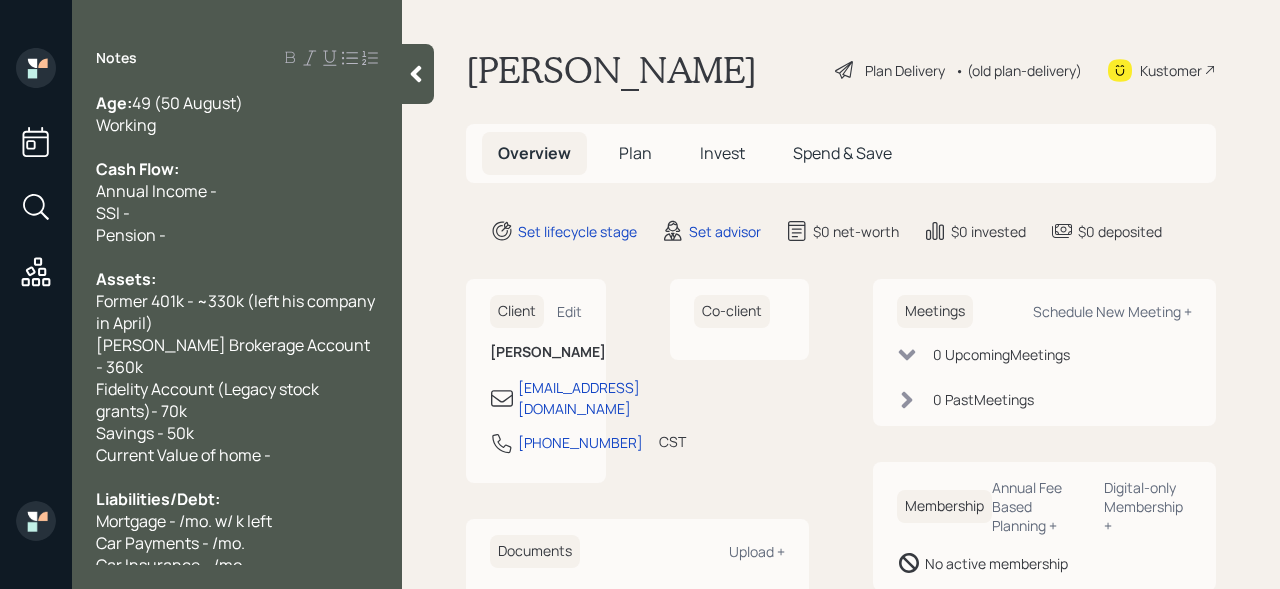 click on "Current Value of home -" at bounding box center (183, 455) 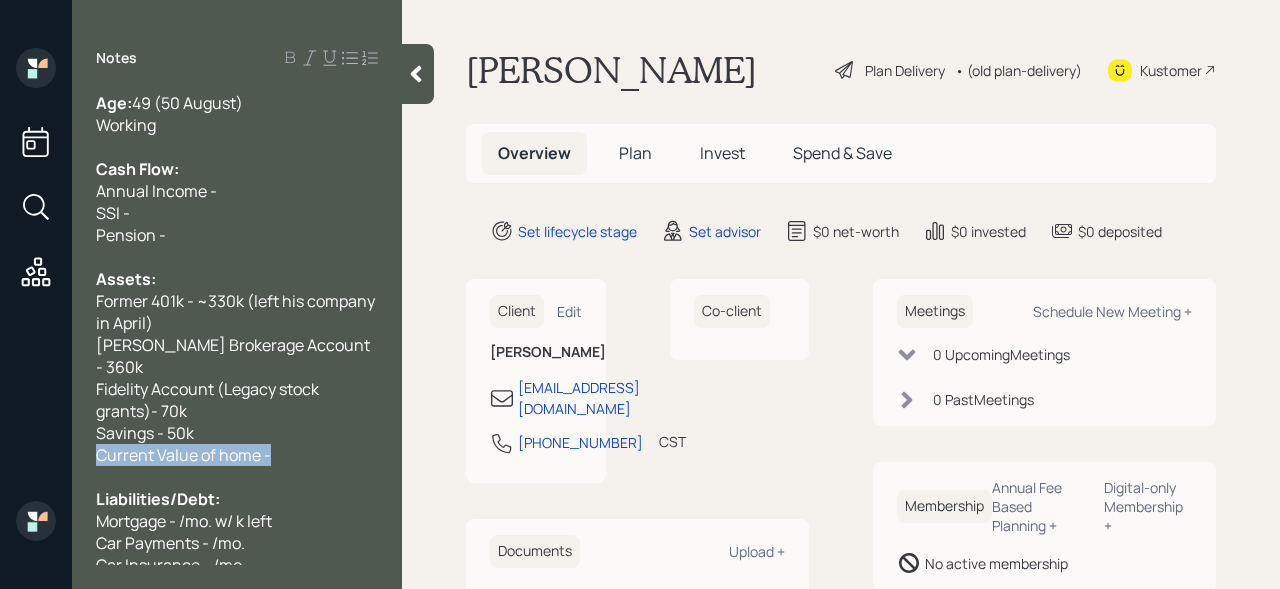 drag, startPoint x: 281, startPoint y: 434, endPoint x: 0, endPoint y: 434, distance: 281 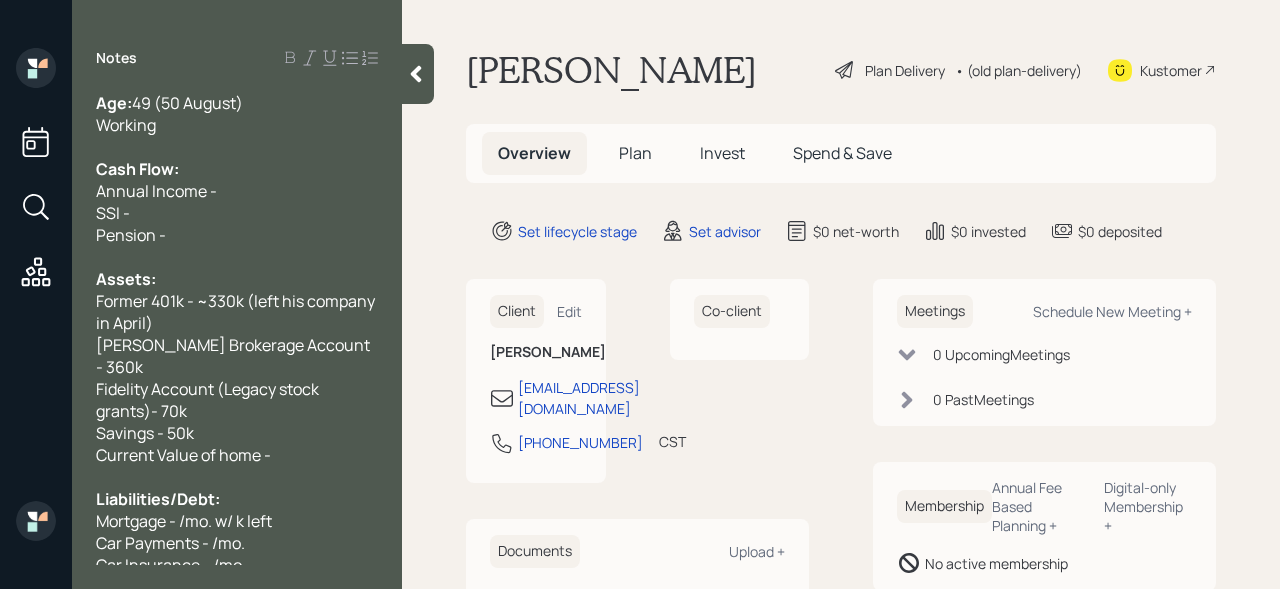 click on "Current Value of home -" at bounding box center [183, 455] 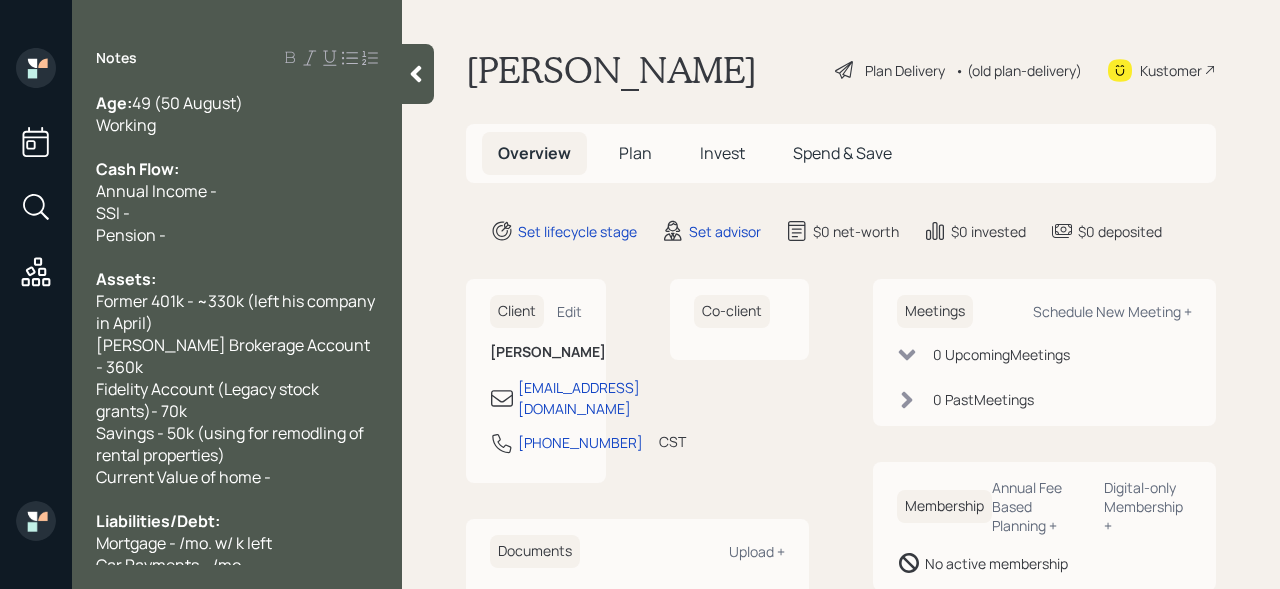 click on "Savings - 50k (using for remodling of rental properties)" at bounding box center [231, 444] 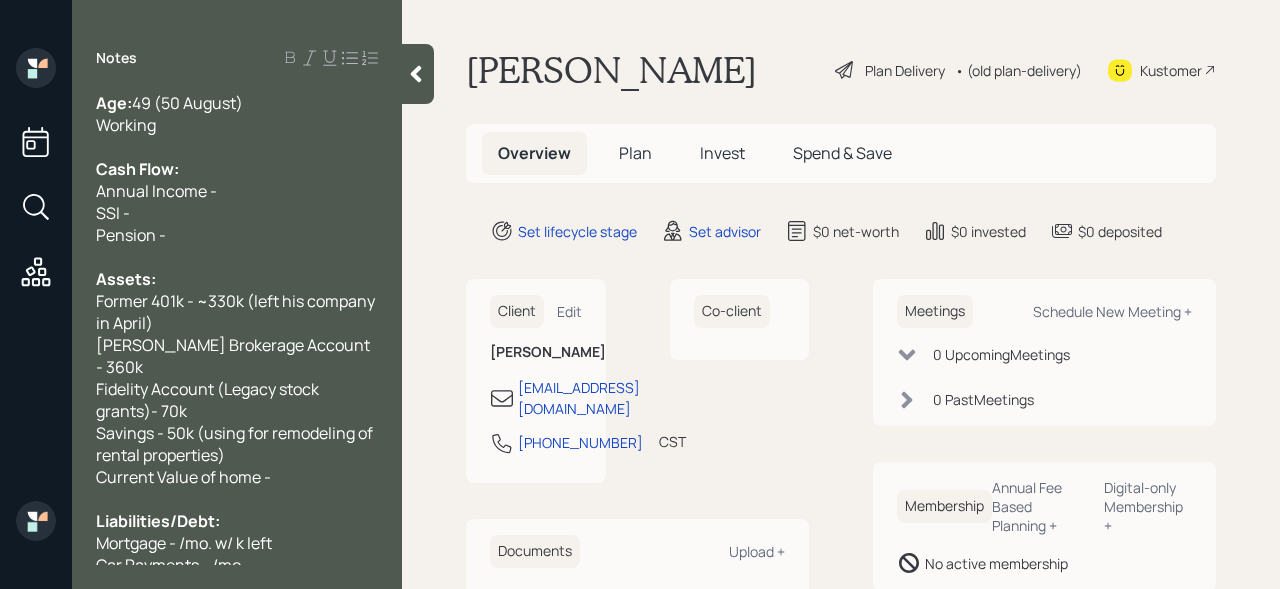 click on "Savings - 50k (using for remodeling of rental properties)" at bounding box center (237, 444) 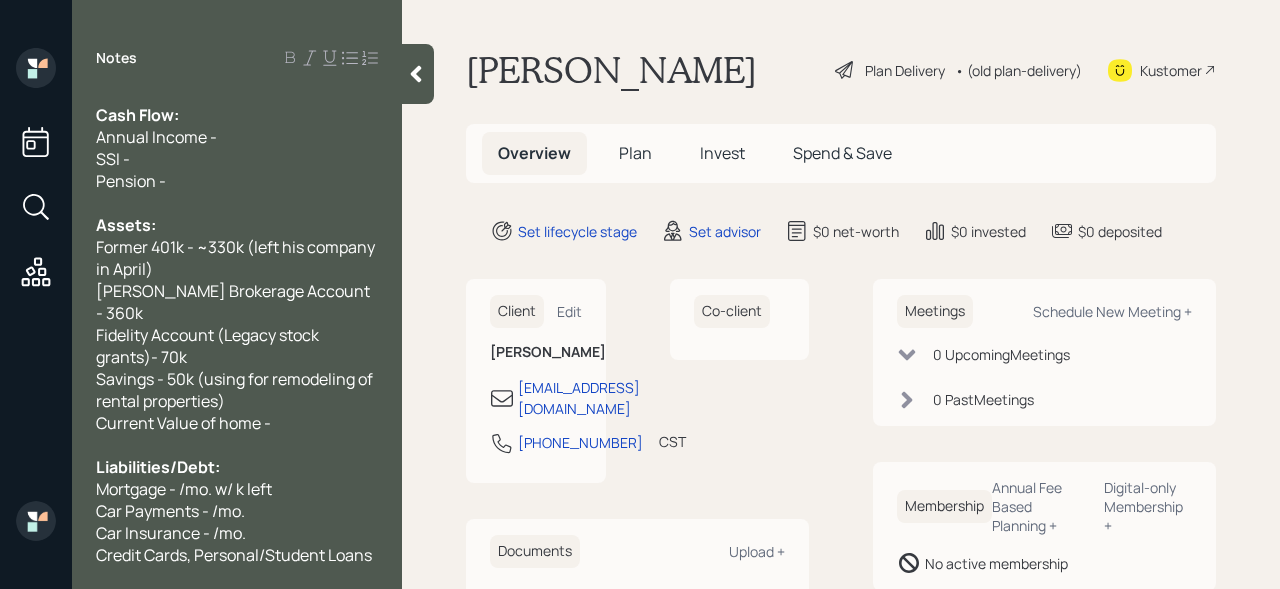 click on "Liabilities/Debt:" at bounding box center (158, 467) 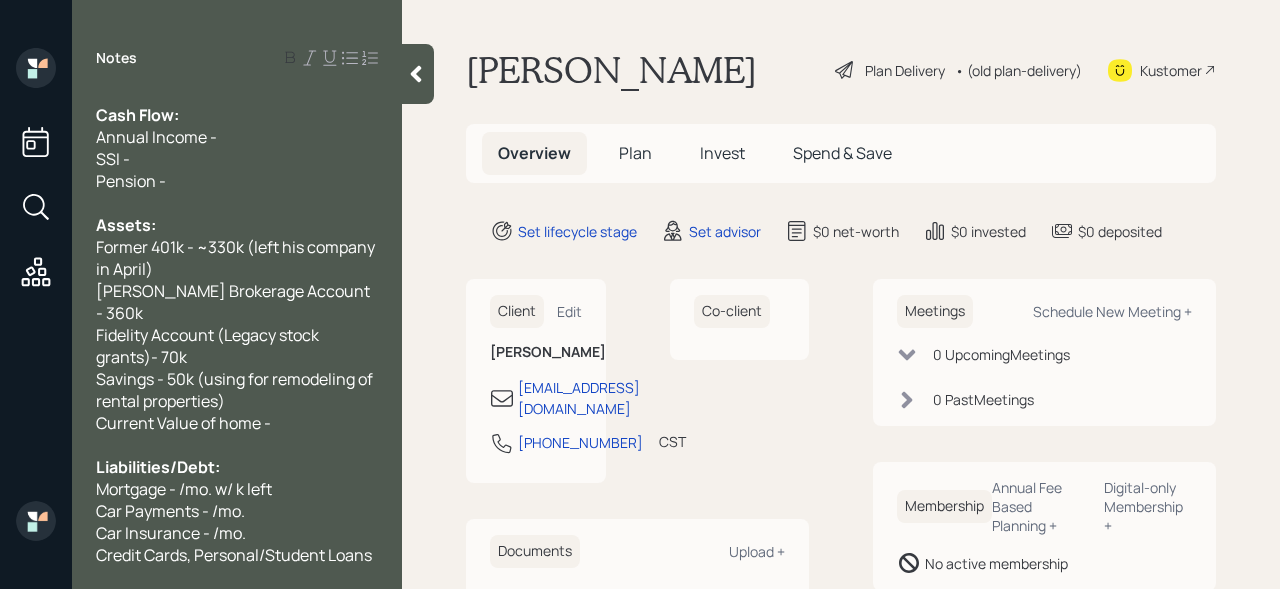 click on "Mortgage - /mo. w/ k left" at bounding box center [237, 489] 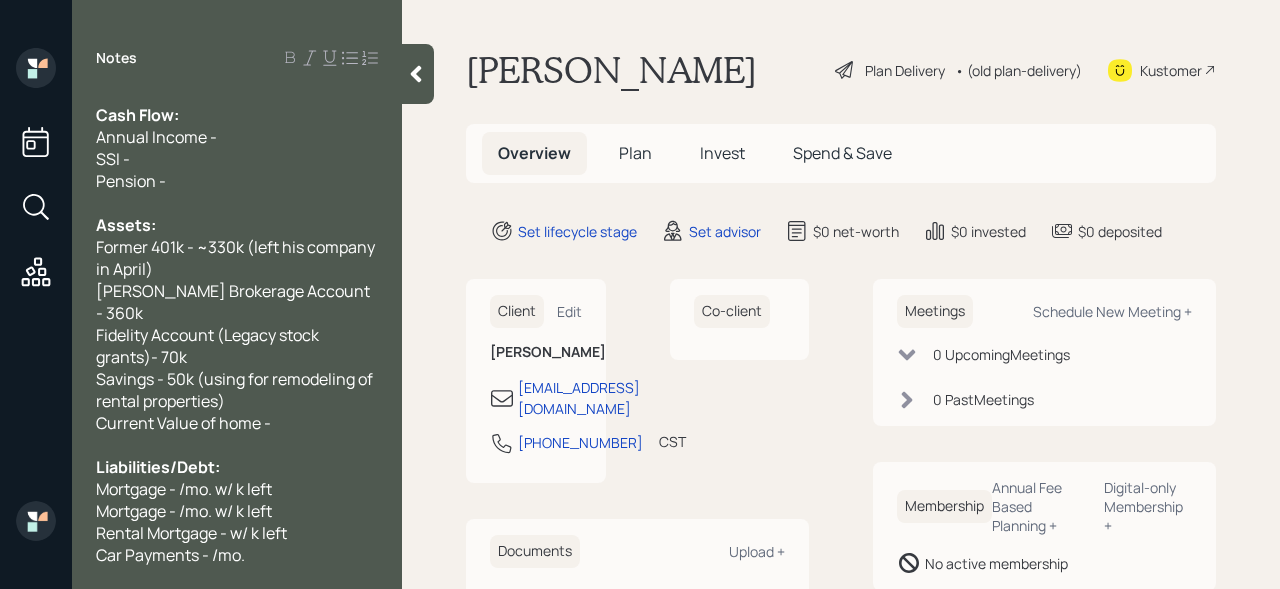 click on "Mortgage - /mo. w/ k left" at bounding box center (184, 511) 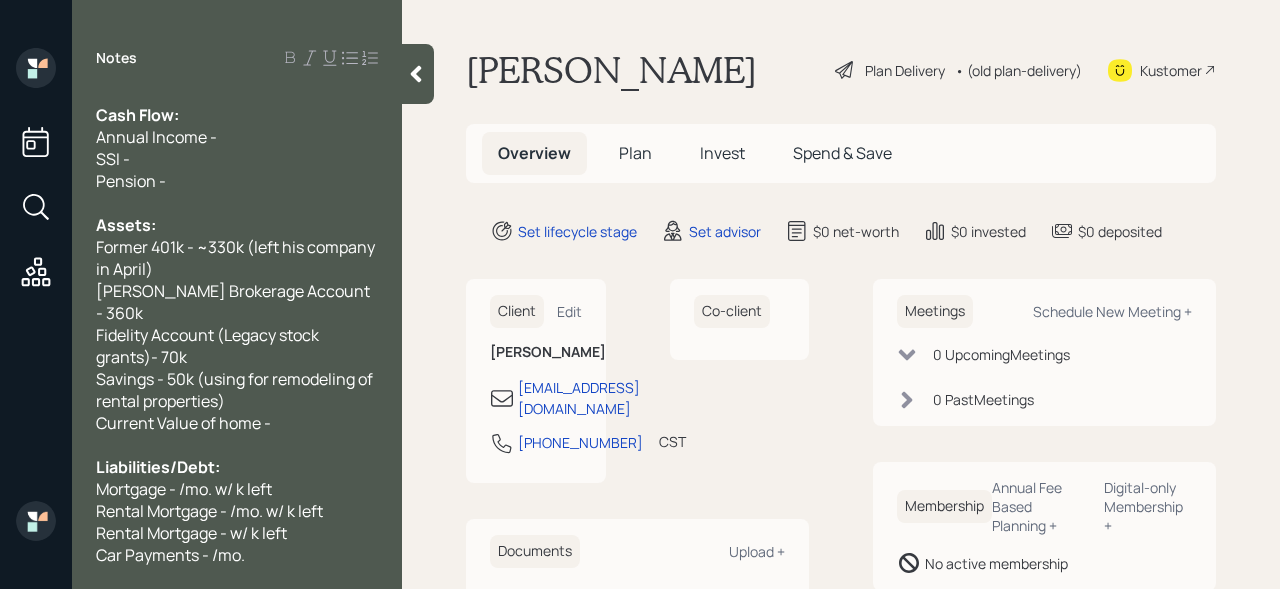 click on "Rental Mortgage - /mo. w/ k left" at bounding box center [209, 511] 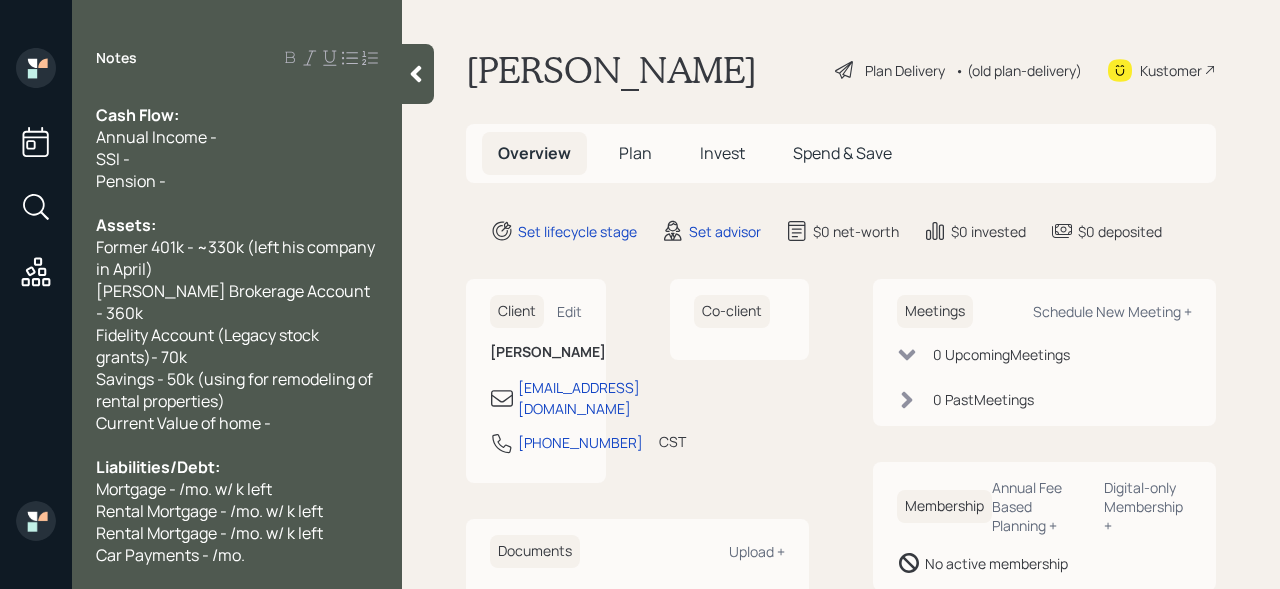 click on "Mortgage - /mo. w/ k left" at bounding box center [184, 489] 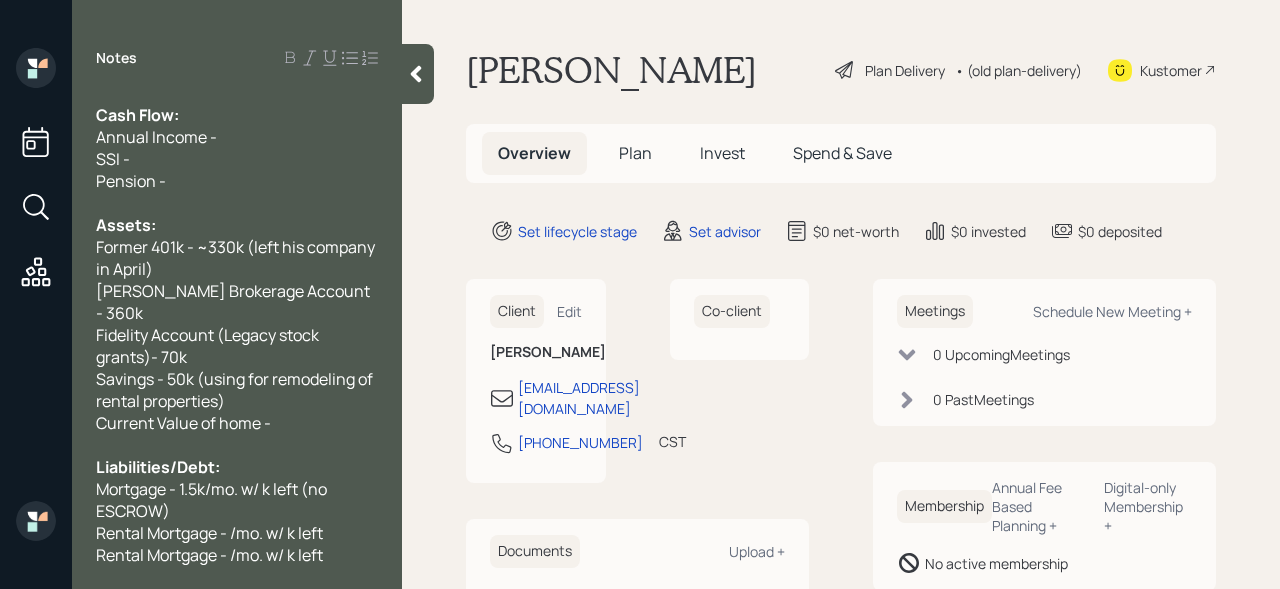 click on "Mortgage - 1.5k/mo. w/ k left (no ESCROW)" at bounding box center [237, 500] 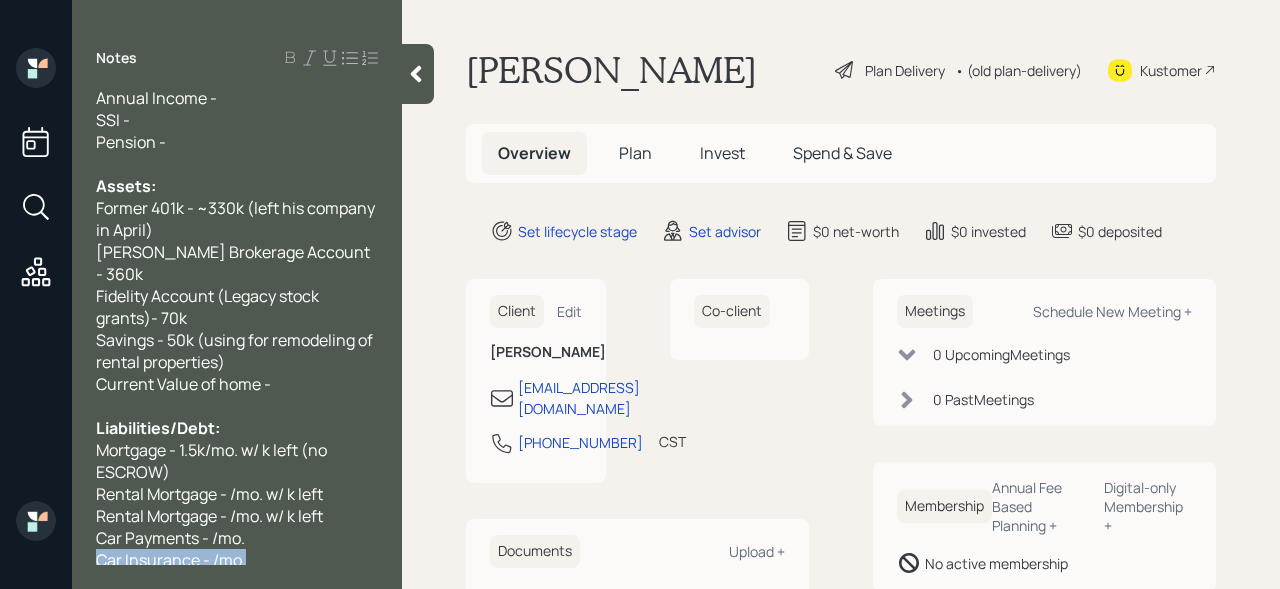 drag, startPoint x: 259, startPoint y: 559, endPoint x: 40, endPoint y: 559, distance: 219 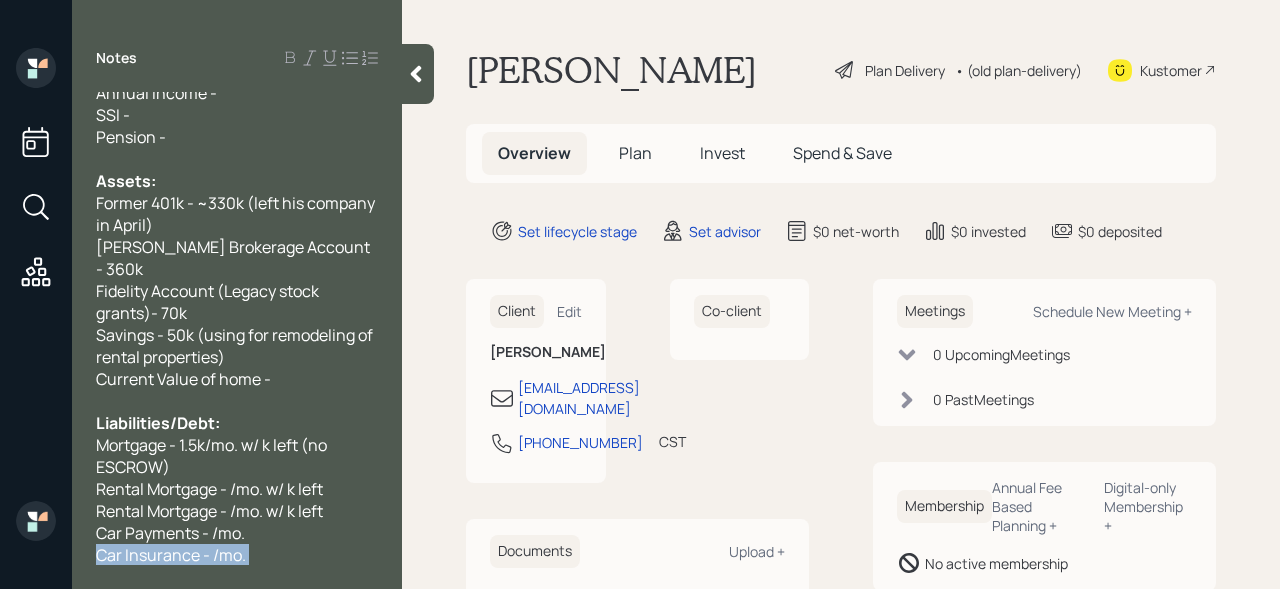 scroll, scrollTop: 120, scrollLeft: 0, axis: vertical 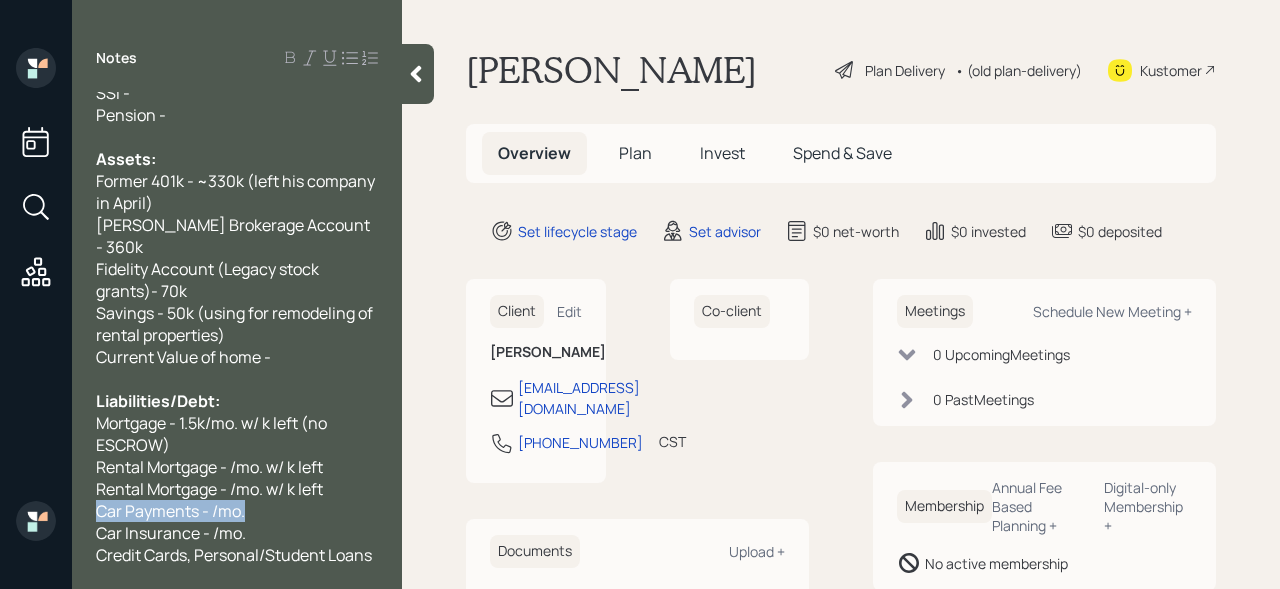 drag, startPoint x: 263, startPoint y: 487, endPoint x: 0, endPoint y: 487, distance: 263 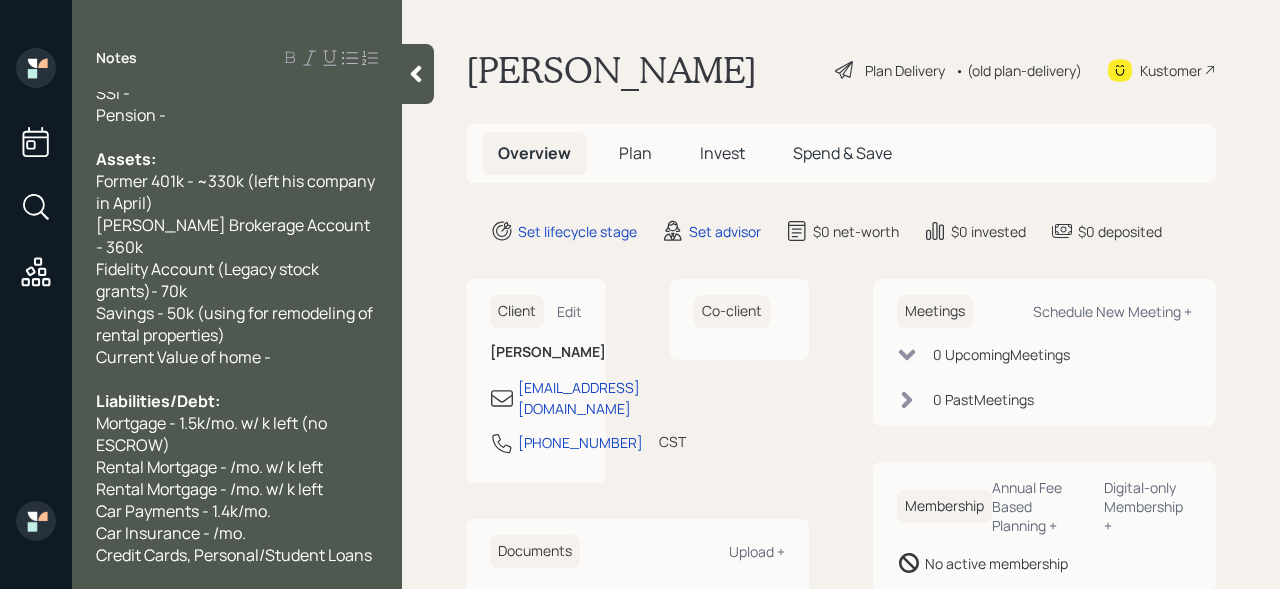 click on "Car Payments - 1.4k/mo." at bounding box center [183, 511] 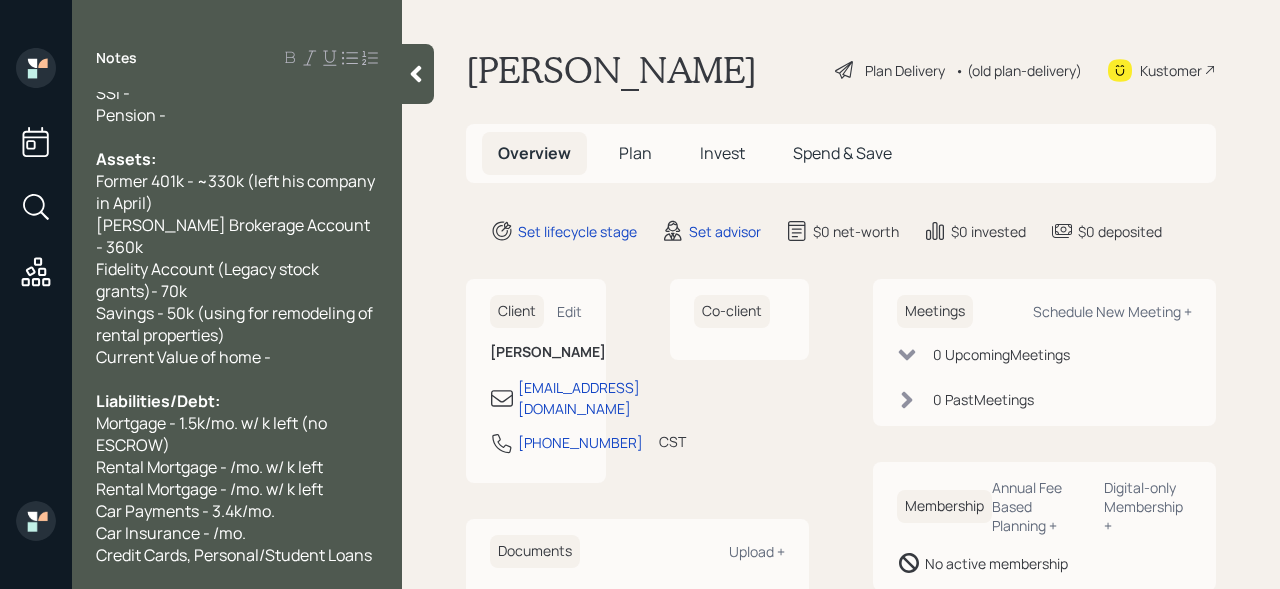 click on "Car Insurance - /mo." at bounding box center (237, 533) 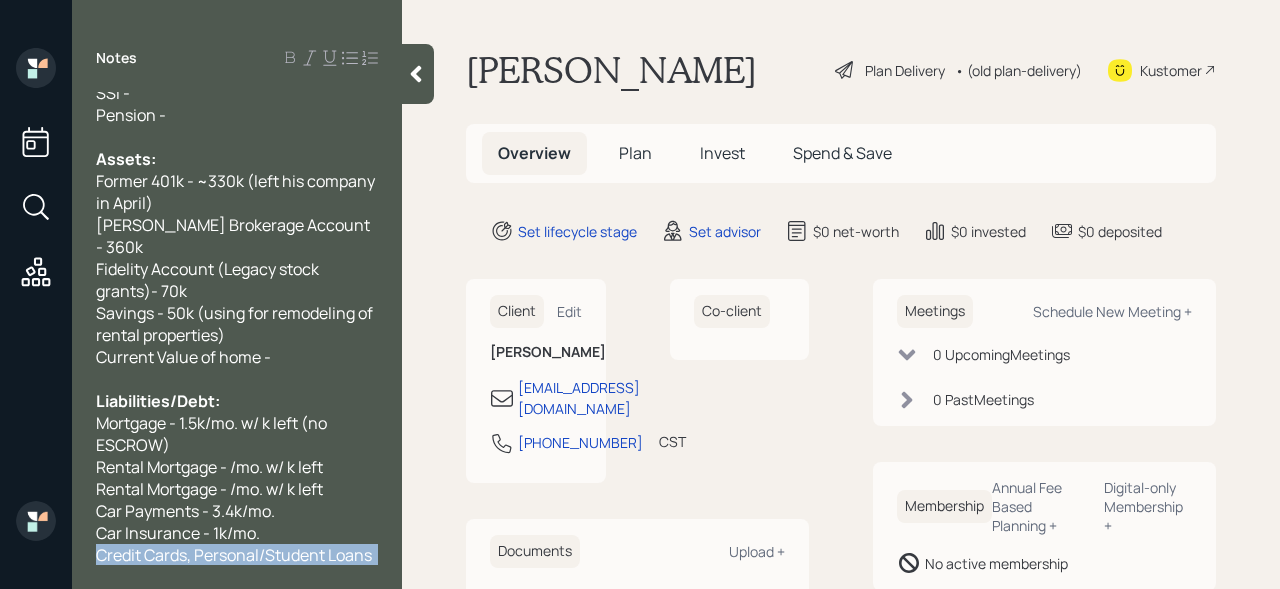 drag, startPoint x: 216, startPoint y: 552, endPoint x: 59, endPoint y: 542, distance: 157.31815 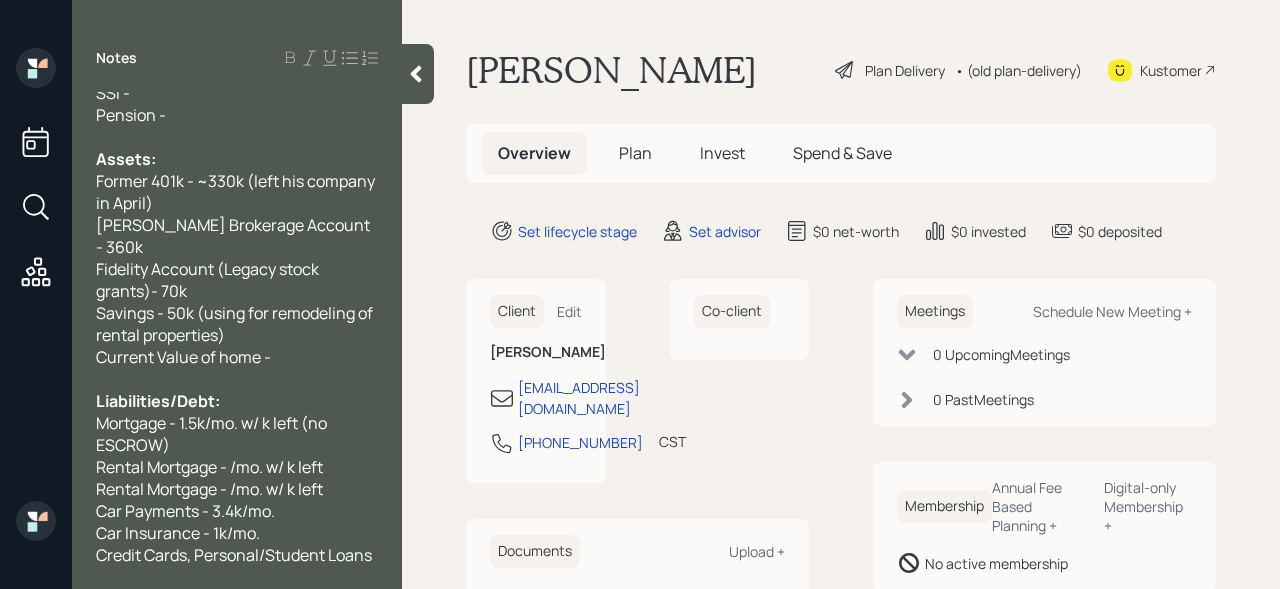 scroll, scrollTop: 98, scrollLeft: 0, axis: vertical 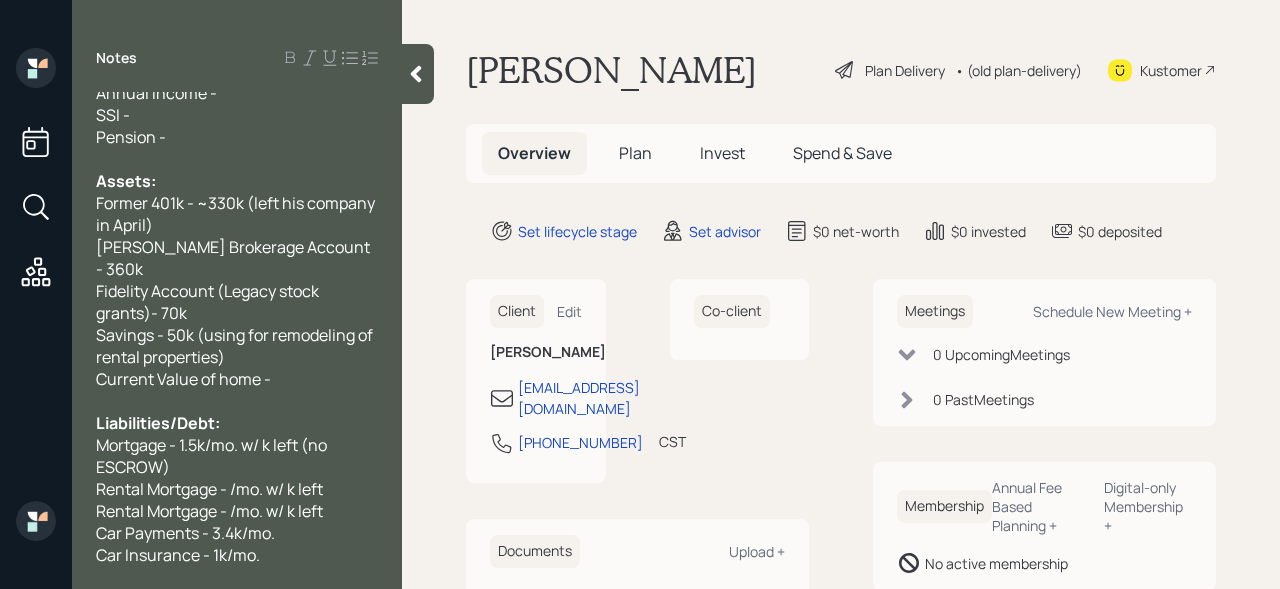 click on "Rental Mortgage - /mo. w/ k left" at bounding box center [209, 489] 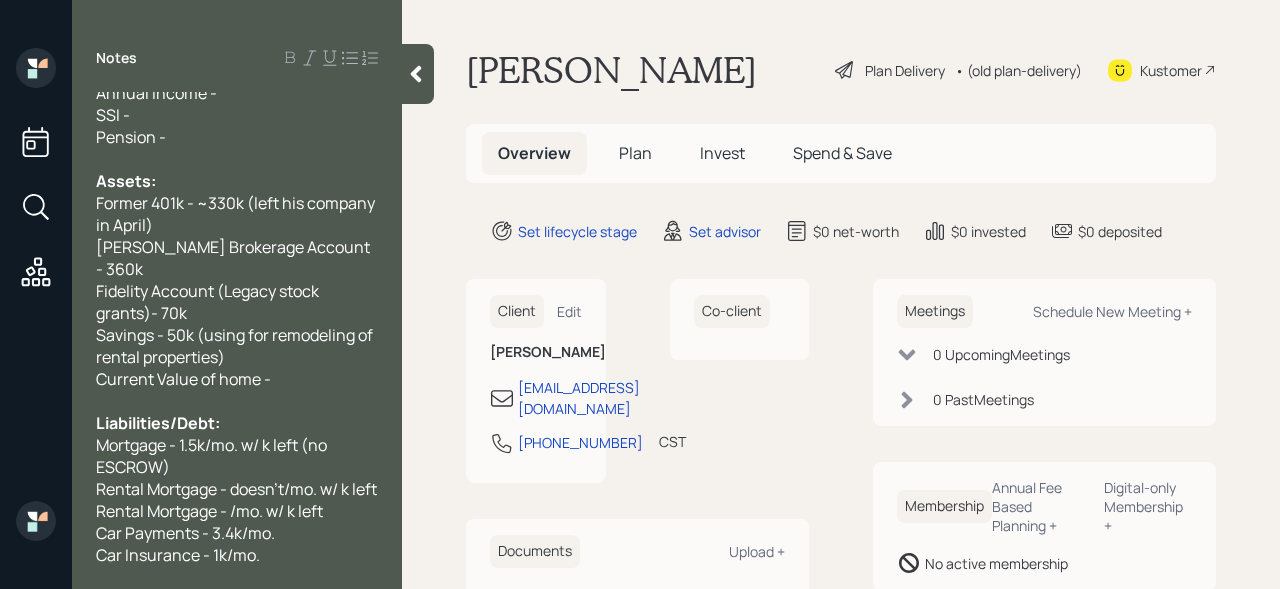 scroll, scrollTop: 120, scrollLeft: 0, axis: vertical 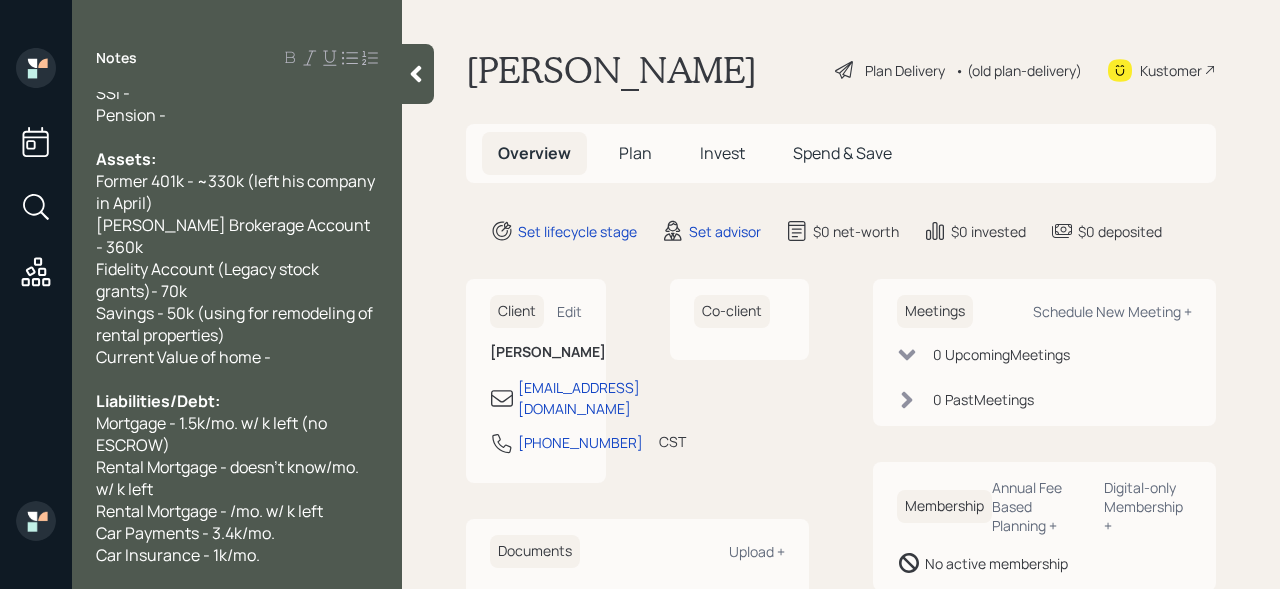 click on "Rental Mortgage - /mo. w/ k left" at bounding box center (209, 511) 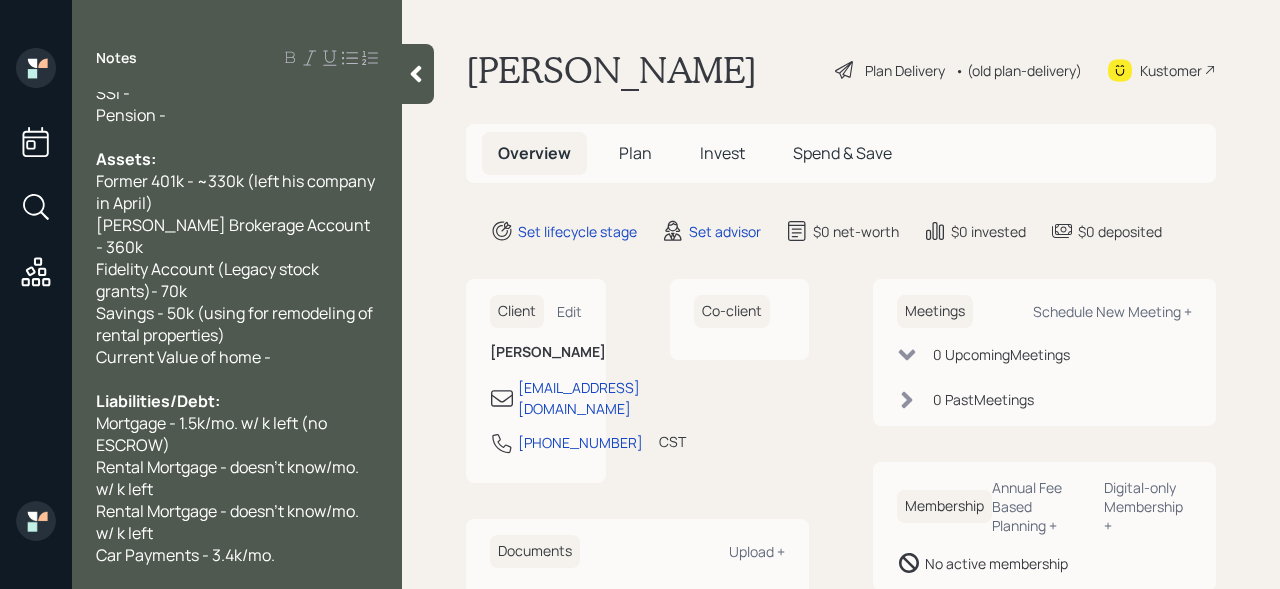 click on "Car Insurance - 1k/mo." at bounding box center (237, 577) 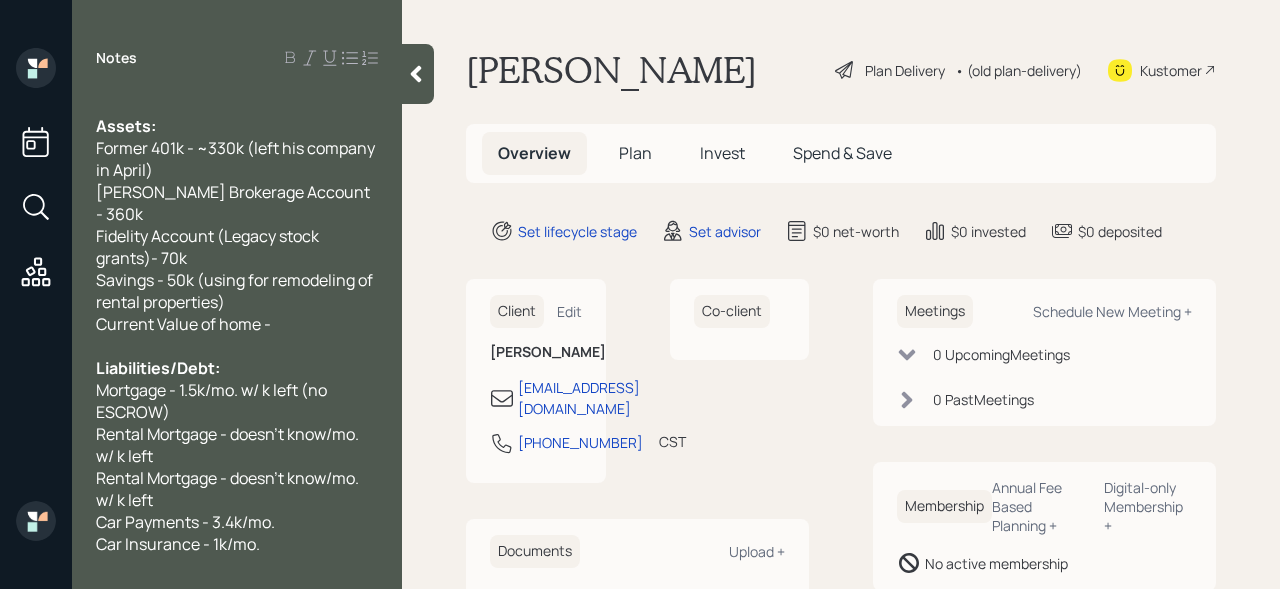 scroll, scrollTop: 175, scrollLeft: 0, axis: vertical 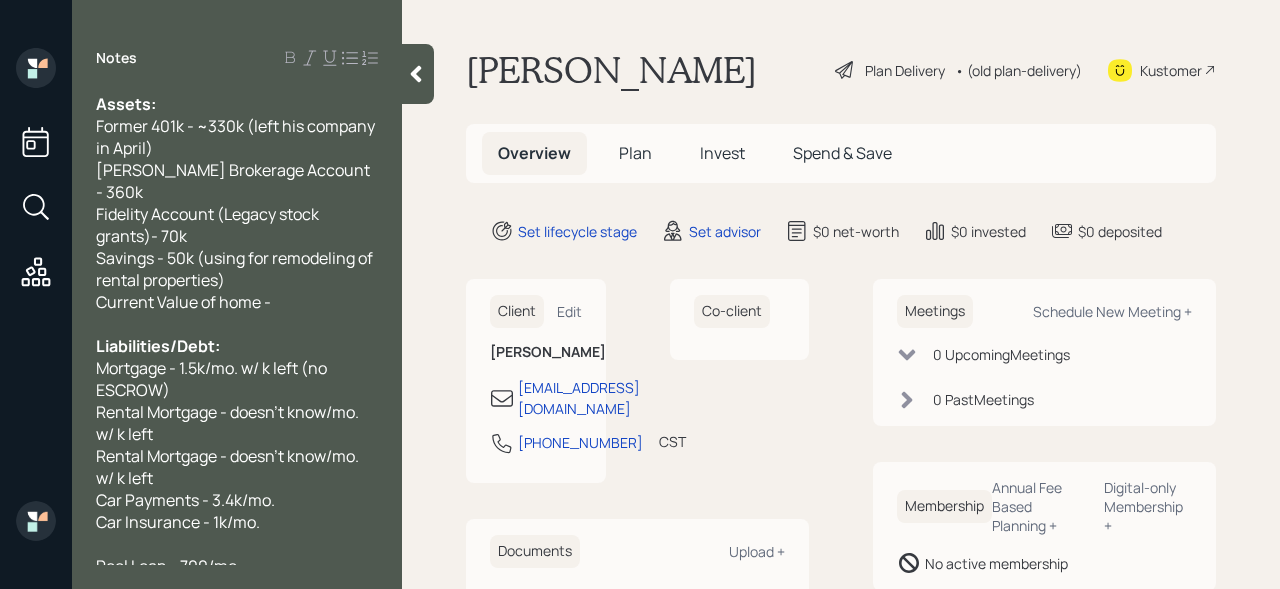 click at bounding box center (237, 544) 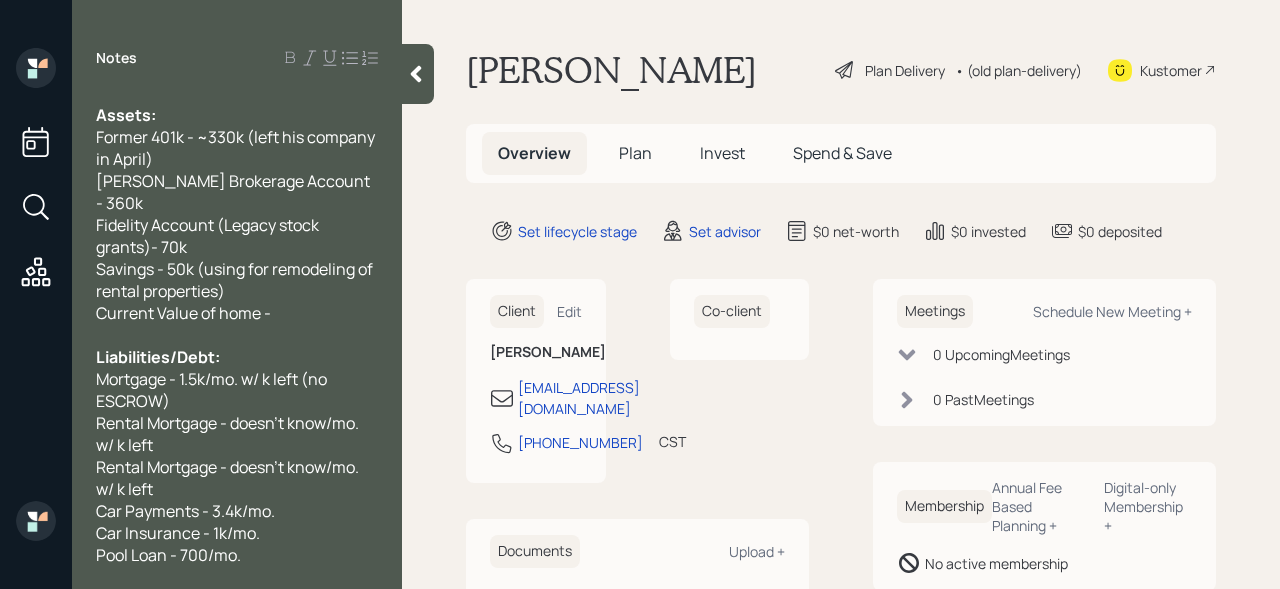 scroll, scrollTop: 0, scrollLeft: 0, axis: both 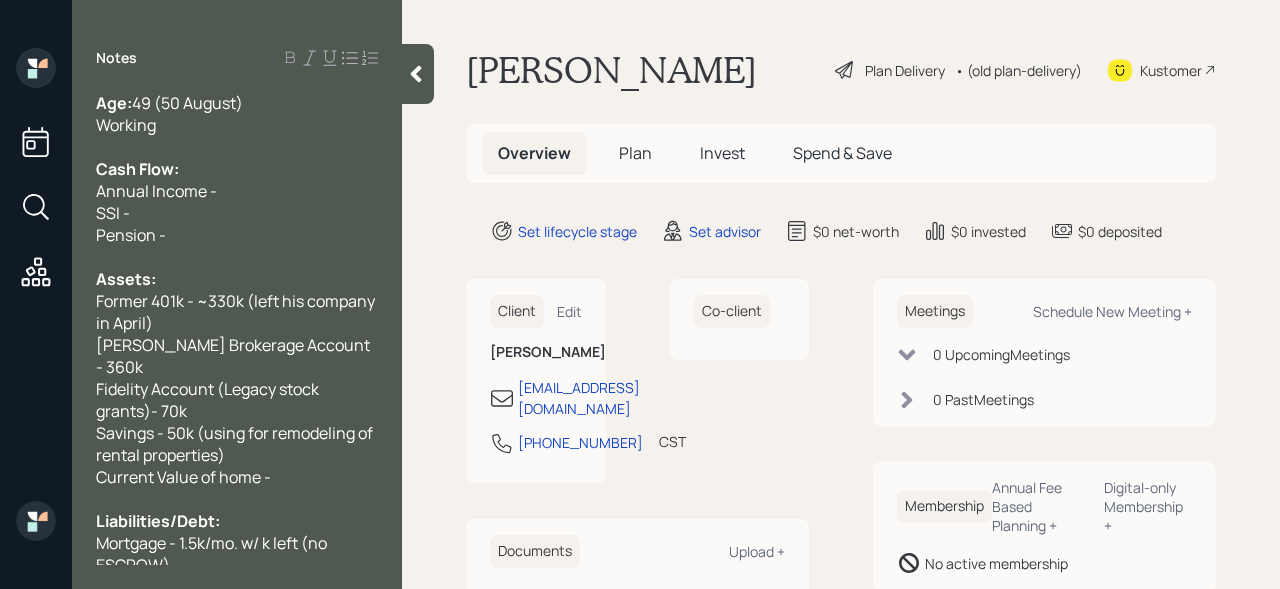 click at bounding box center (237, 499) 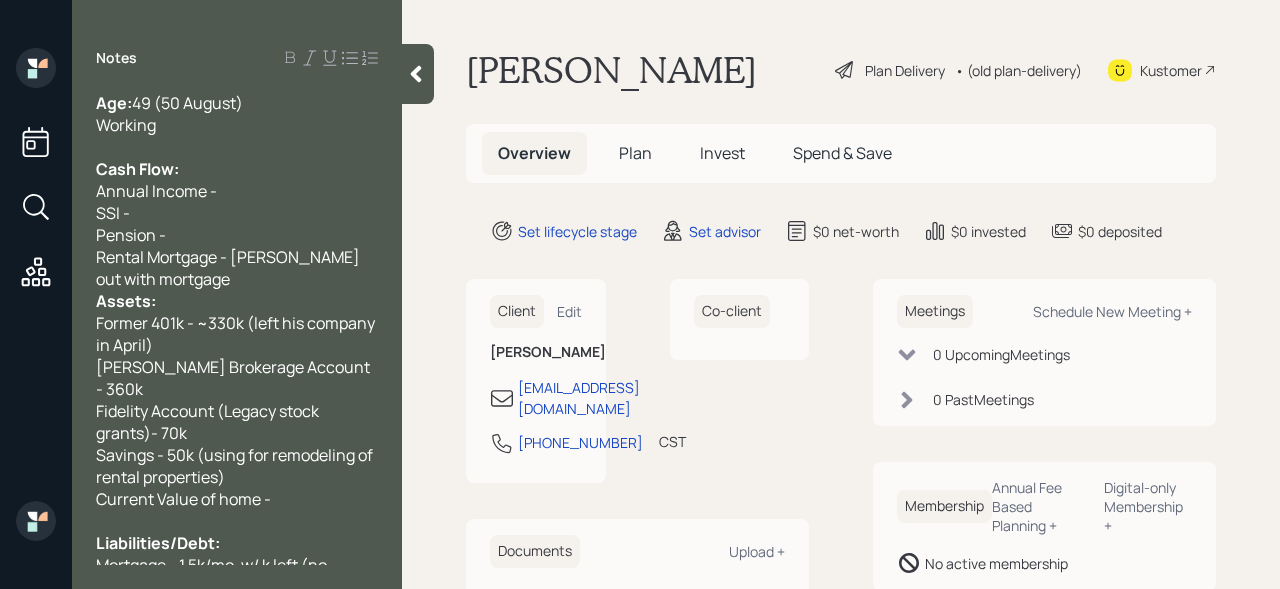 click on "Rental Mortgage - [PERSON_NAME] out with mortgage" at bounding box center (229, 268) 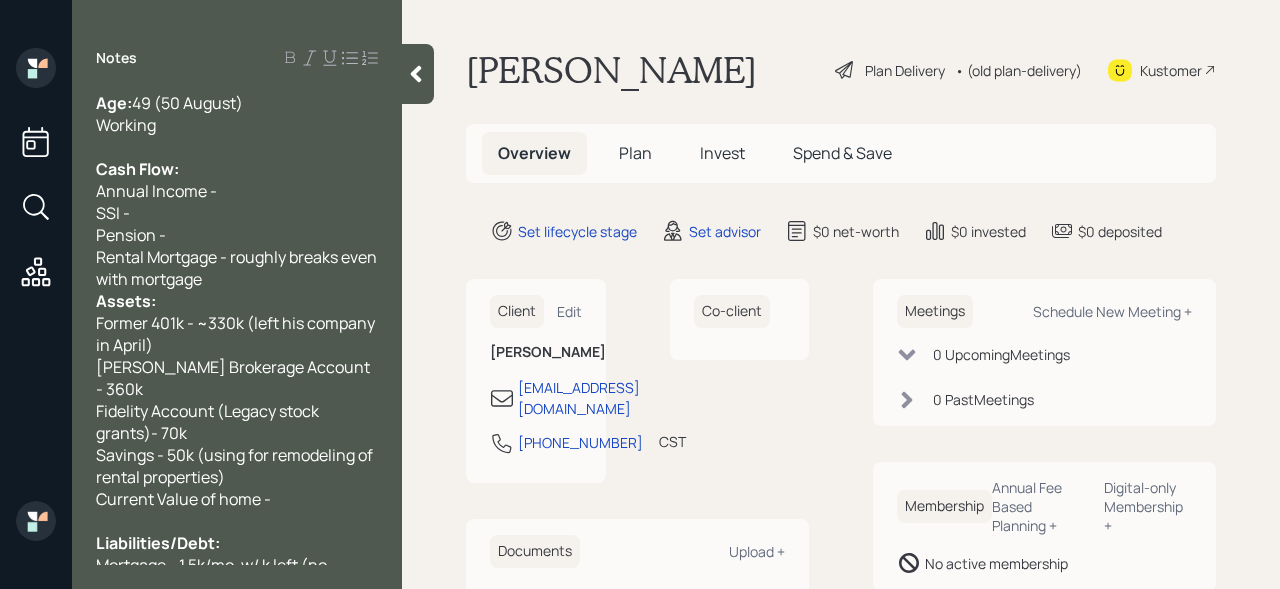 click on "Rental Mortgage - roughly breaks even with mortgage" at bounding box center [237, 268] 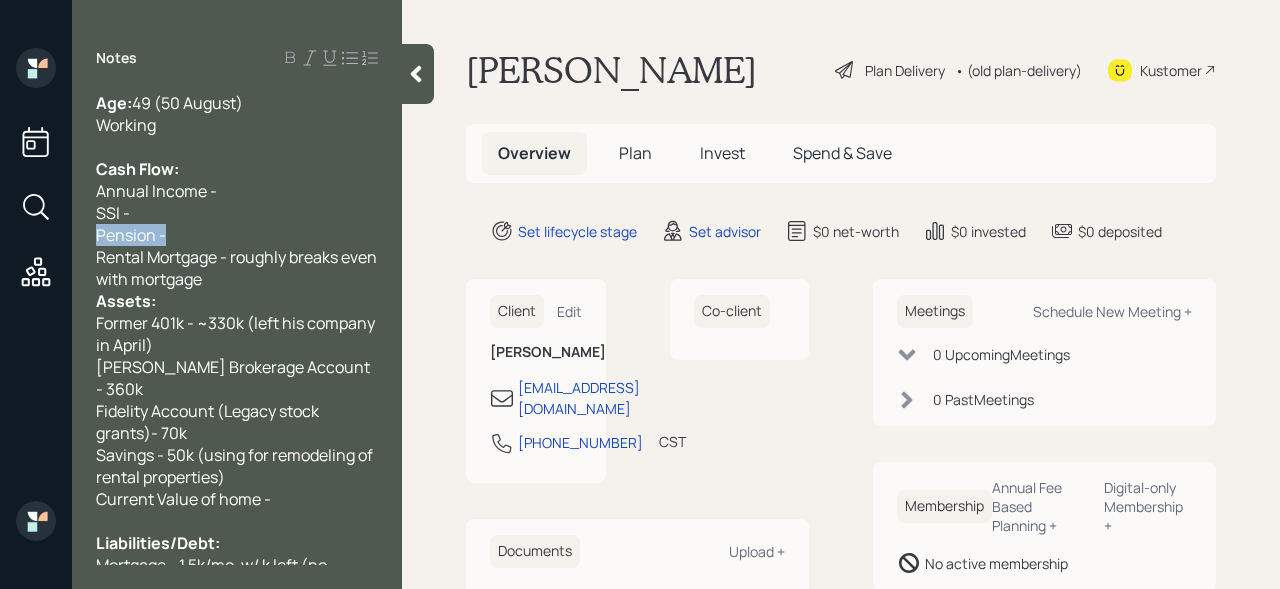 drag, startPoint x: 218, startPoint y: 231, endPoint x: 69, endPoint y: 224, distance: 149.16434 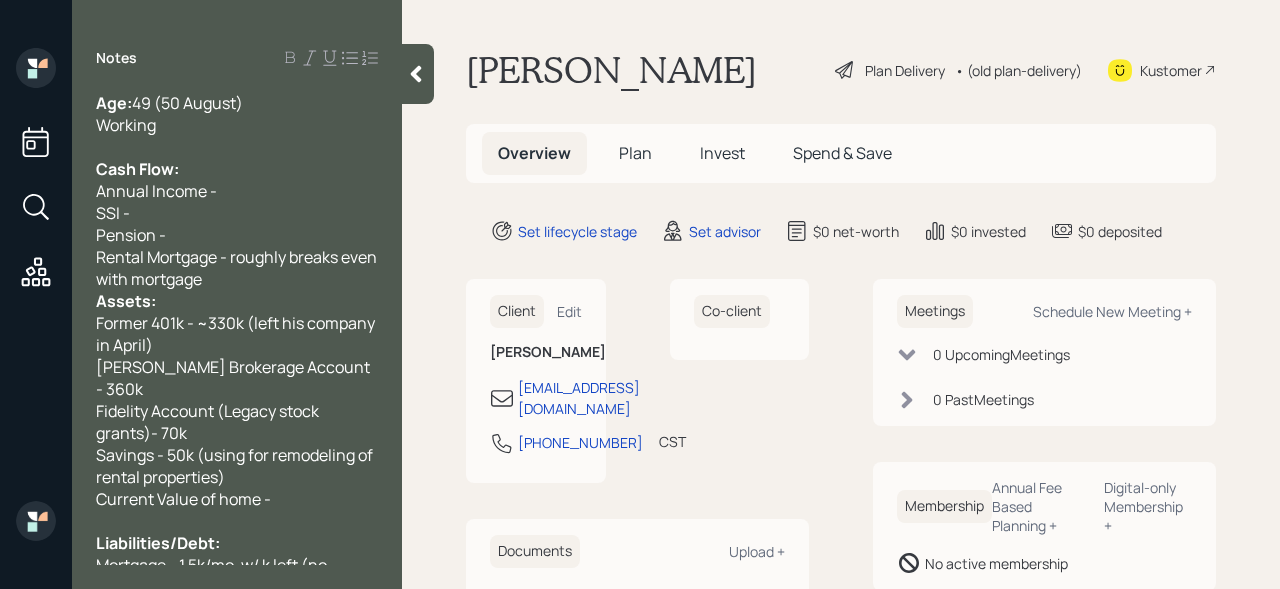 click on "SSI -" at bounding box center [237, 213] 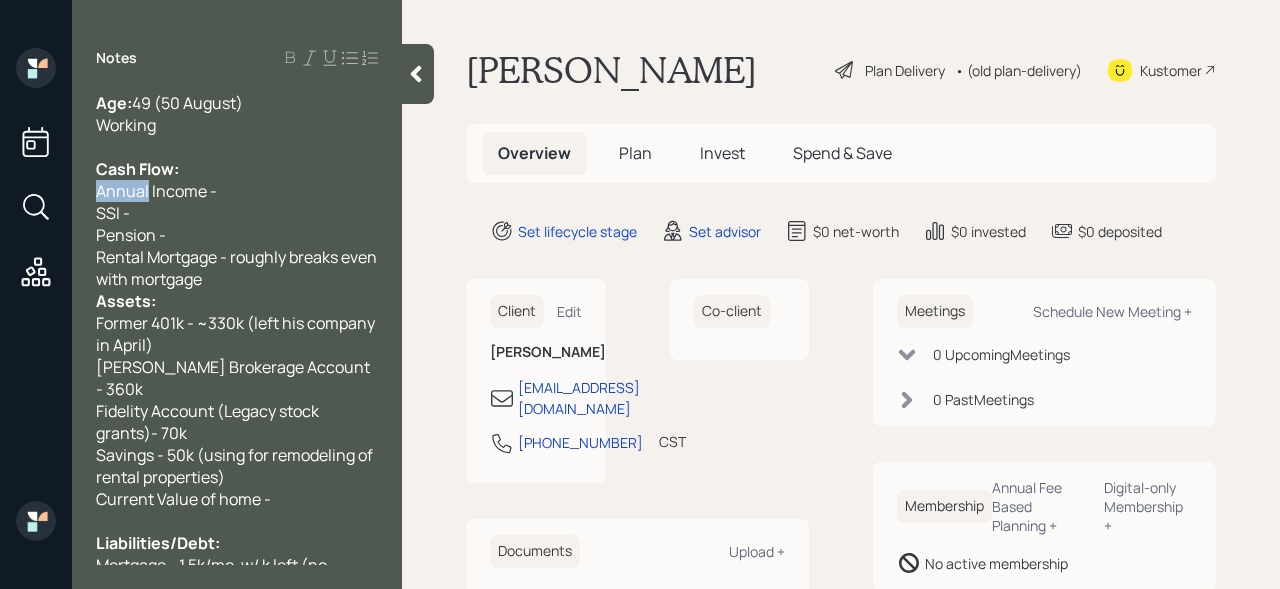 drag, startPoint x: 148, startPoint y: 194, endPoint x: 52, endPoint y: 194, distance: 96 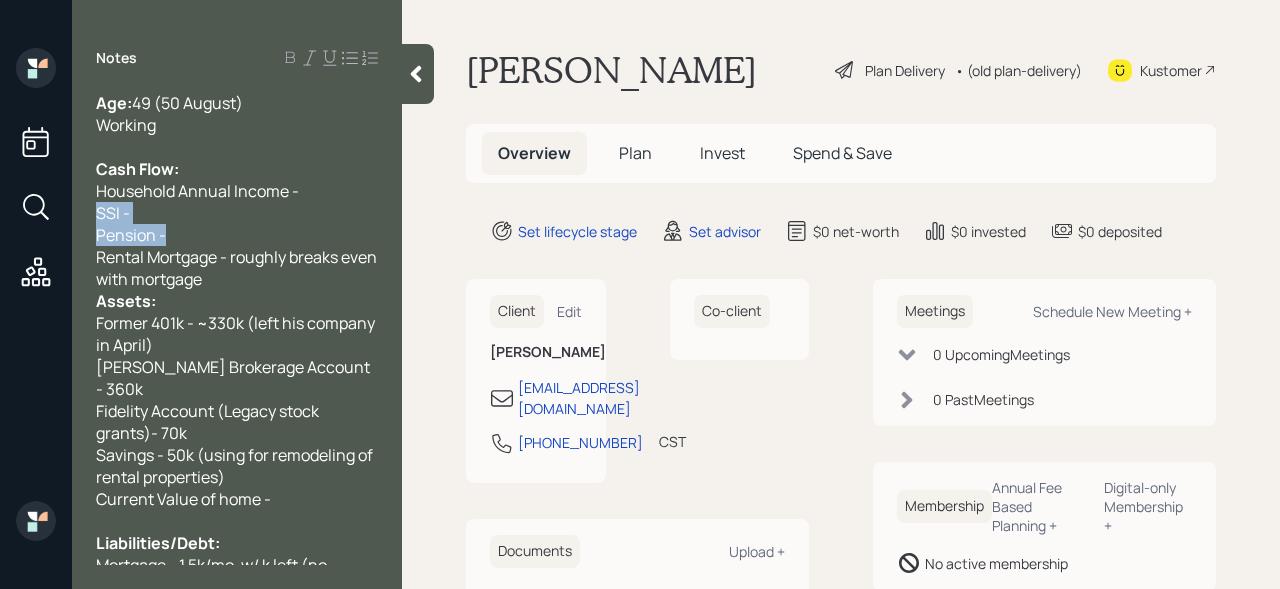 drag, startPoint x: 174, startPoint y: 232, endPoint x: 67, endPoint y: 217, distance: 108.04629 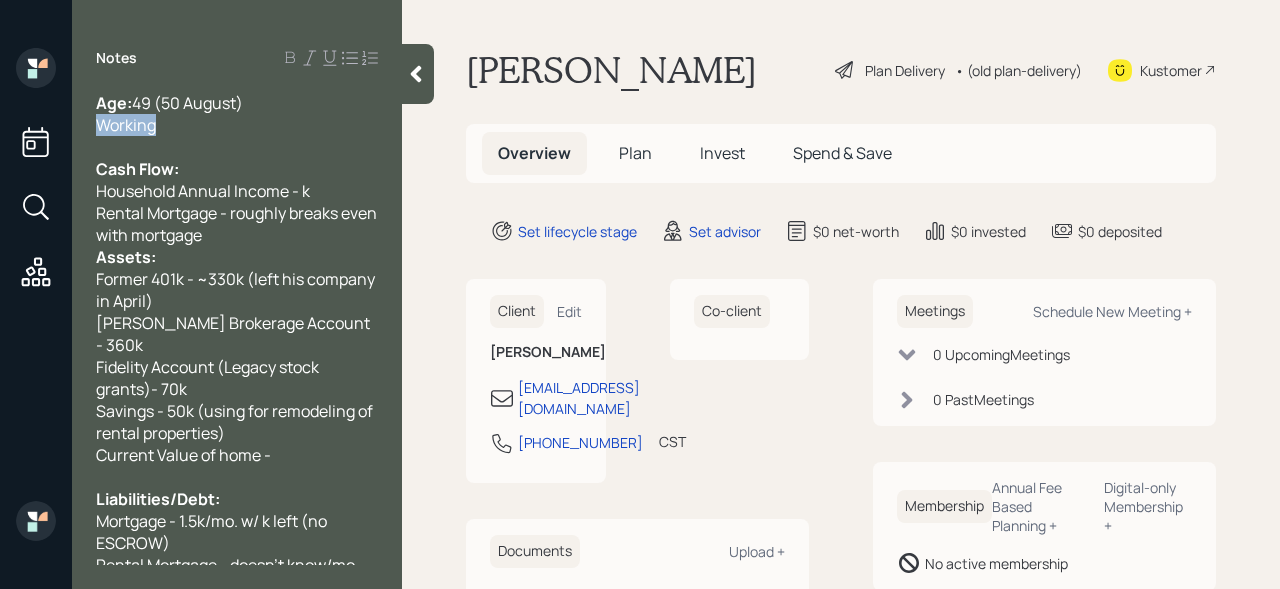 drag, startPoint x: 170, startPoint y: 122, endPoint x: 7, endPoint y: 122, distance: 163 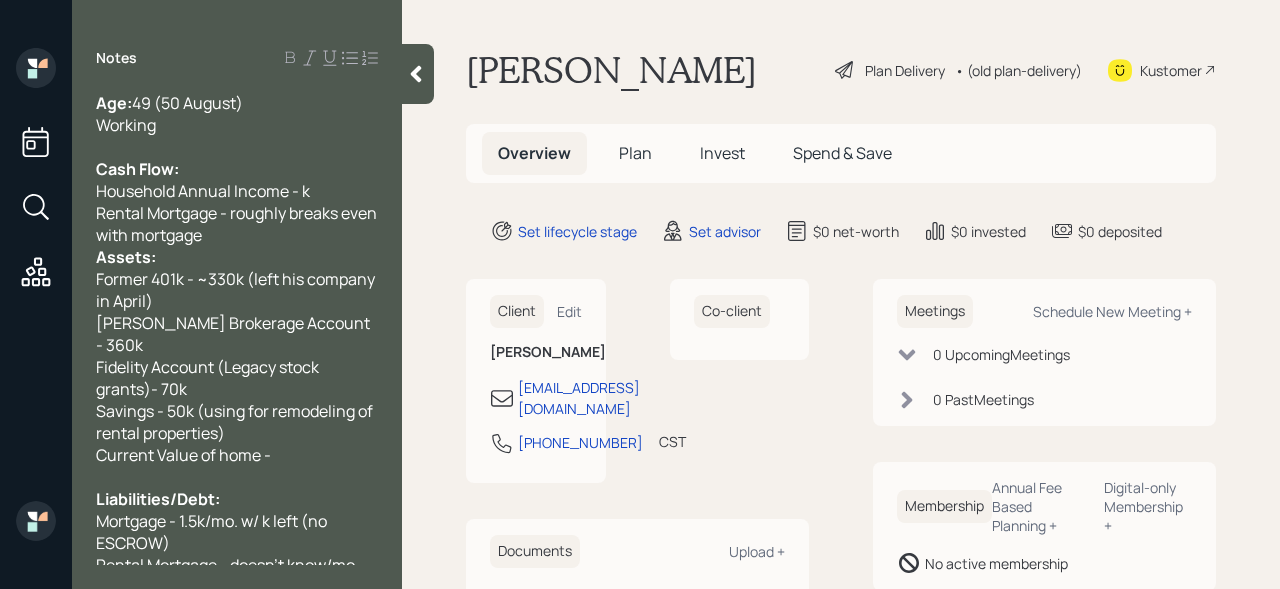 click on "Household Annual Income - k" at bounding box center [203, 191] 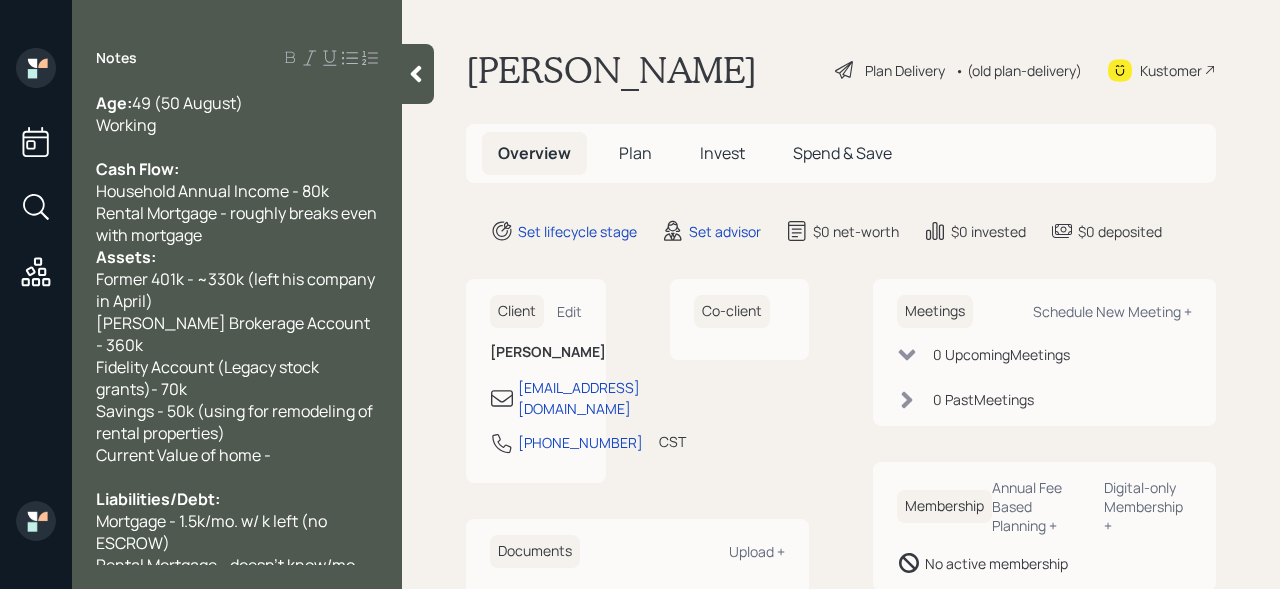 click on "Working" at bounding box center [237, 125] 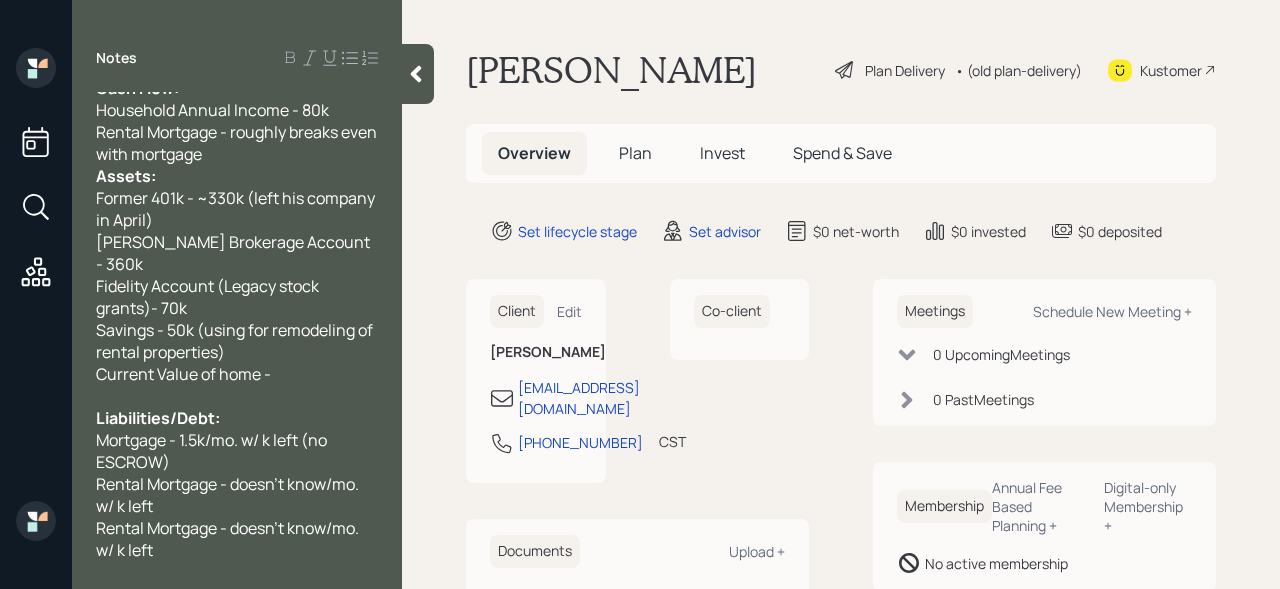 scroll, scrollTop: 142, scrollLeft: 0, axis: vertical 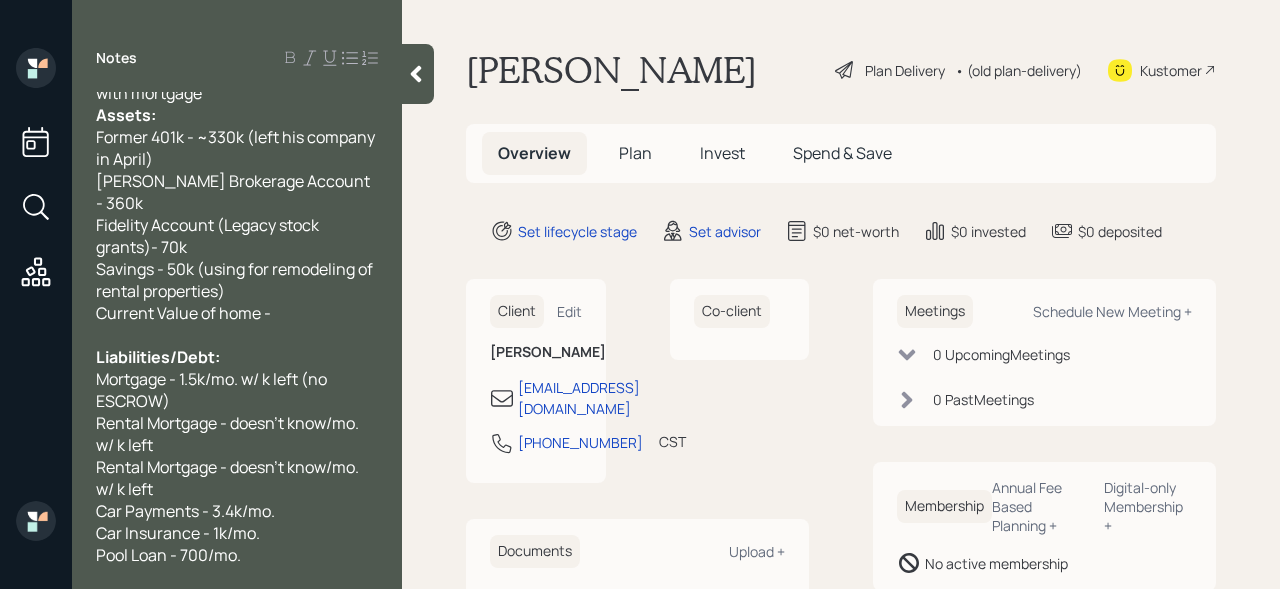 click on "Current Value of home -" at bounding box center (237, 313) 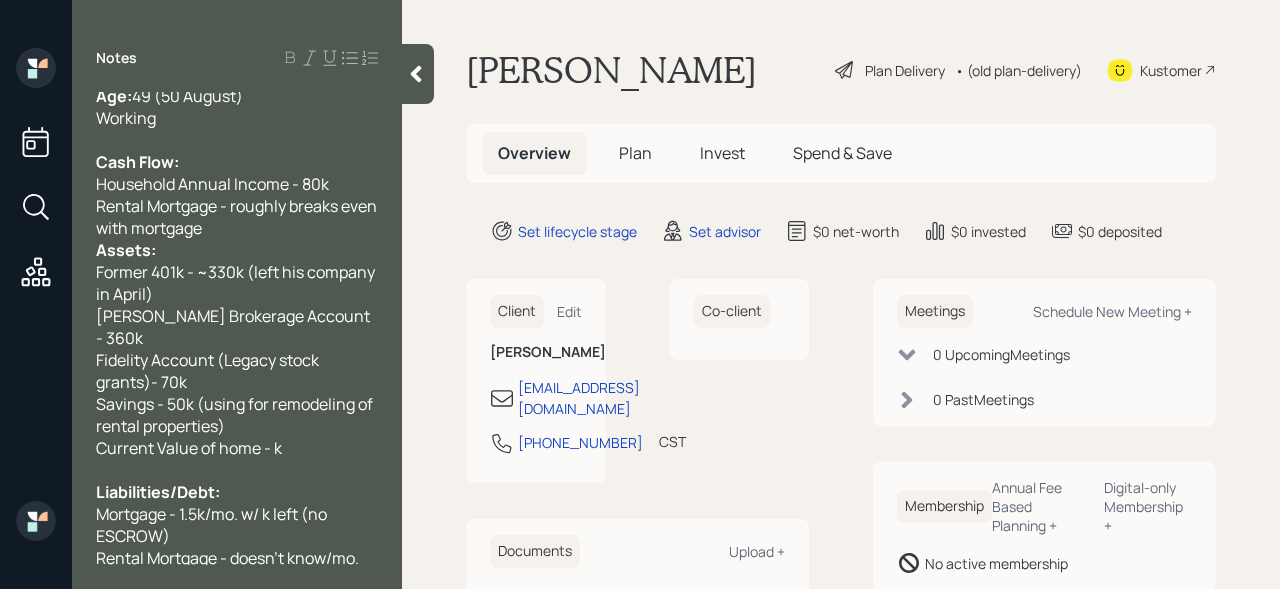 scroll, scrollTop: 0, scrollLeft: 0, axis: both 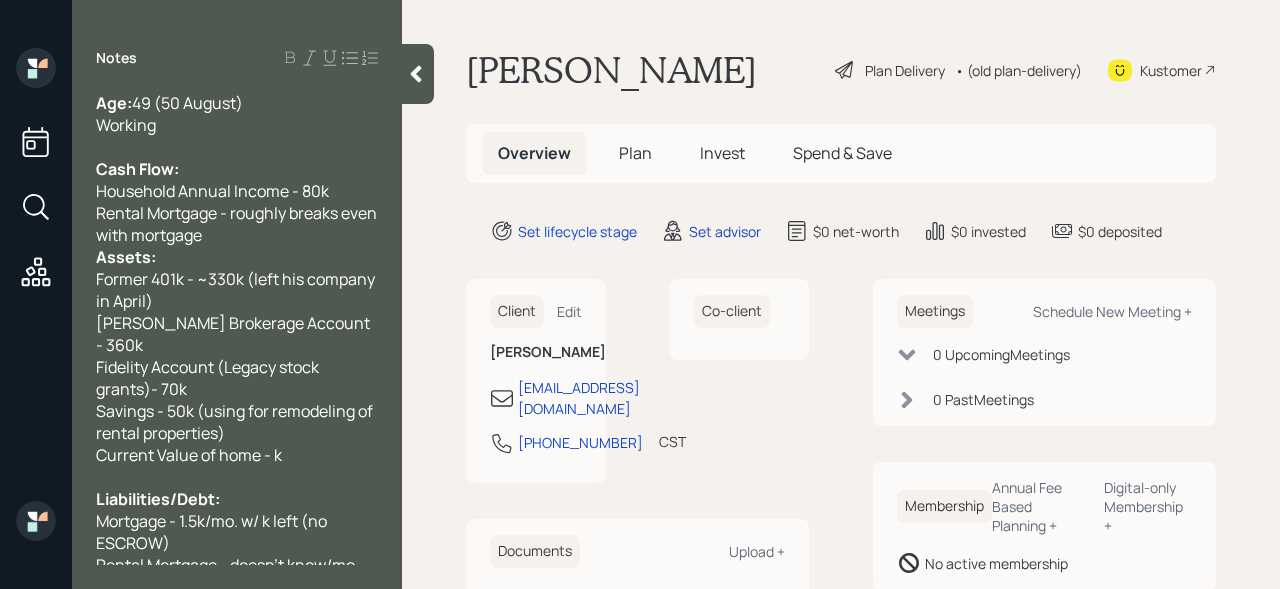 click at bounding box center (237, 147) 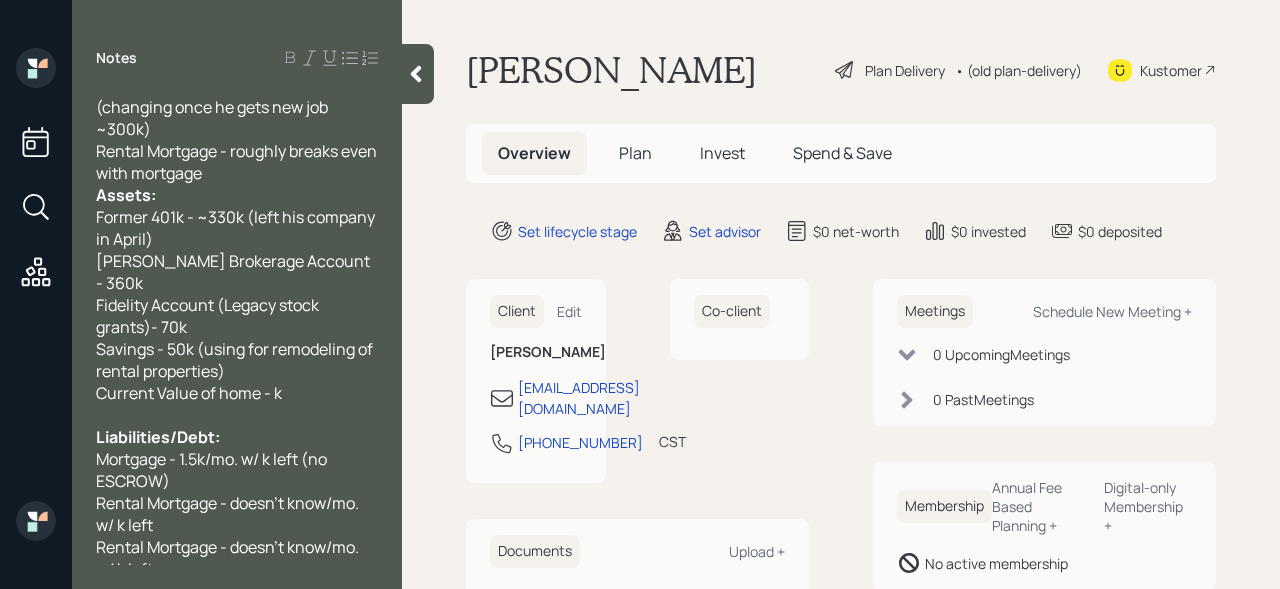 scroll, scrollTop: 186, scrollLeft: 0, axis: vertical 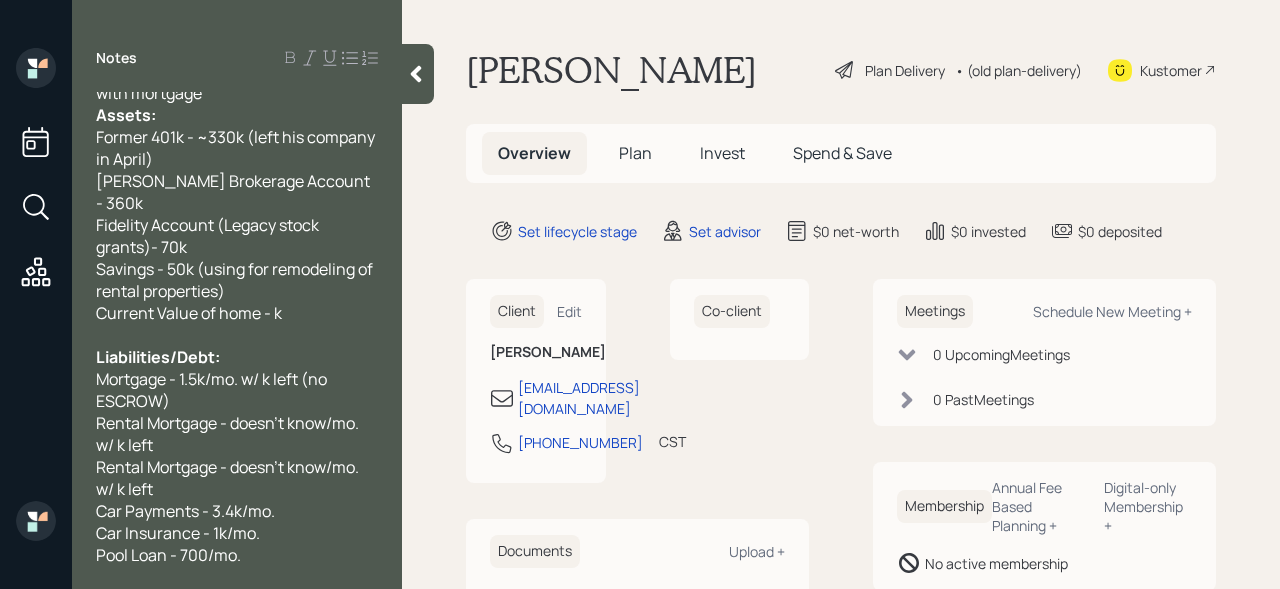 click on "Rental Mortgage - doesn't know/mo. w/ k left" at bounding box center (237, 478) 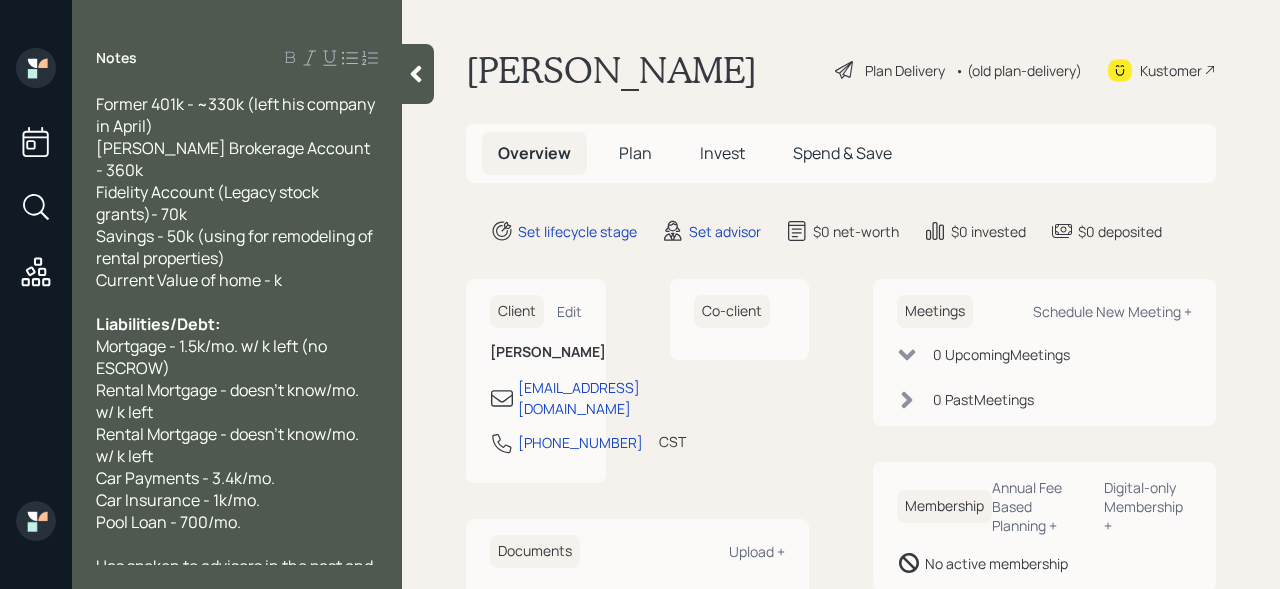 scroll, scrollTop: 231, scrollLeft: 0, axis: vertical 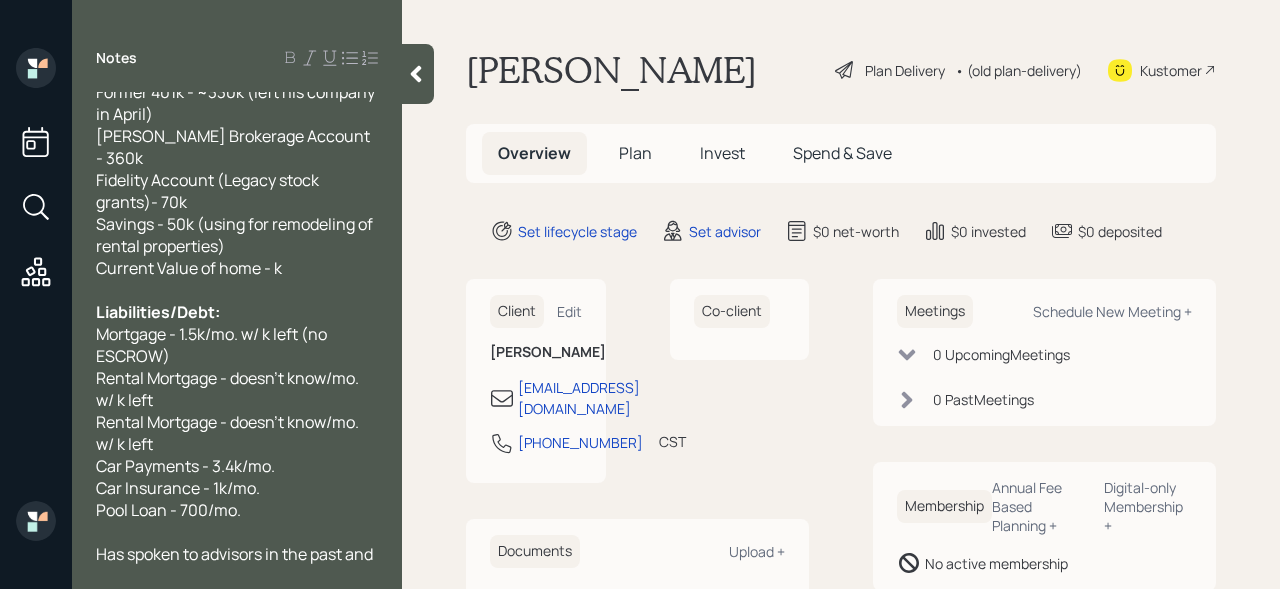 click on "Age:  [DEMOGRAPHIC_DATA] (50 August) Working Cash Flow: Household Annual Income - 80k (changing once he gets new job ~300k) Rental Mortgage - roughly breaks even with mortgage Assets: Former 401k - ~330k (left his company in April) [PERSON_NAME] Brokerage Account - 360k Fidelity Account (Legacy stock grants)- 70k Savings - 50k (using for remodeling of rental properties) Current Value of home - k Liabilities/Debt: Mortgage - 1.5k/mo. w/ k left (no ESCROW) Rental Mortgage - doesn't know/mo. w/ k left Rental Mortgage - doesn't know/mo. w/ k left Car Payments - 3.4k/mo. Car Insurance - 1k/mo. Pool Loan - 700/mo. Has spoken to advisors in the past and hasn't gone with onesince he got laid off" at bounding box center [237, 328] 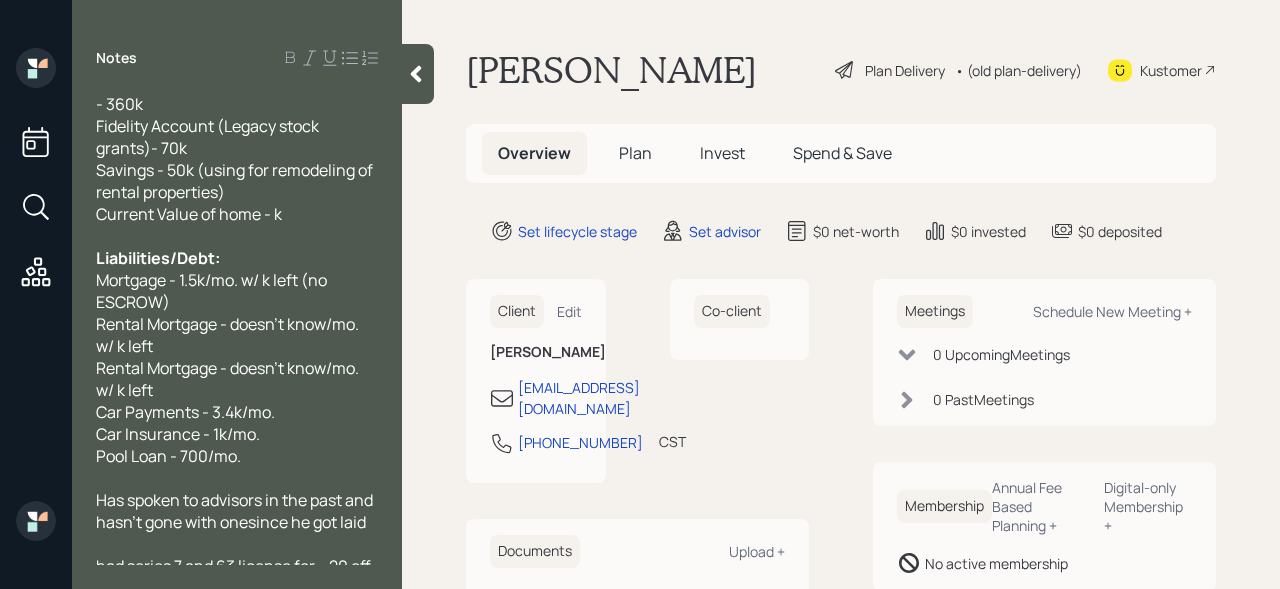 scroll, scrollTop: 297, scrollLeft: 0, axis: vertical 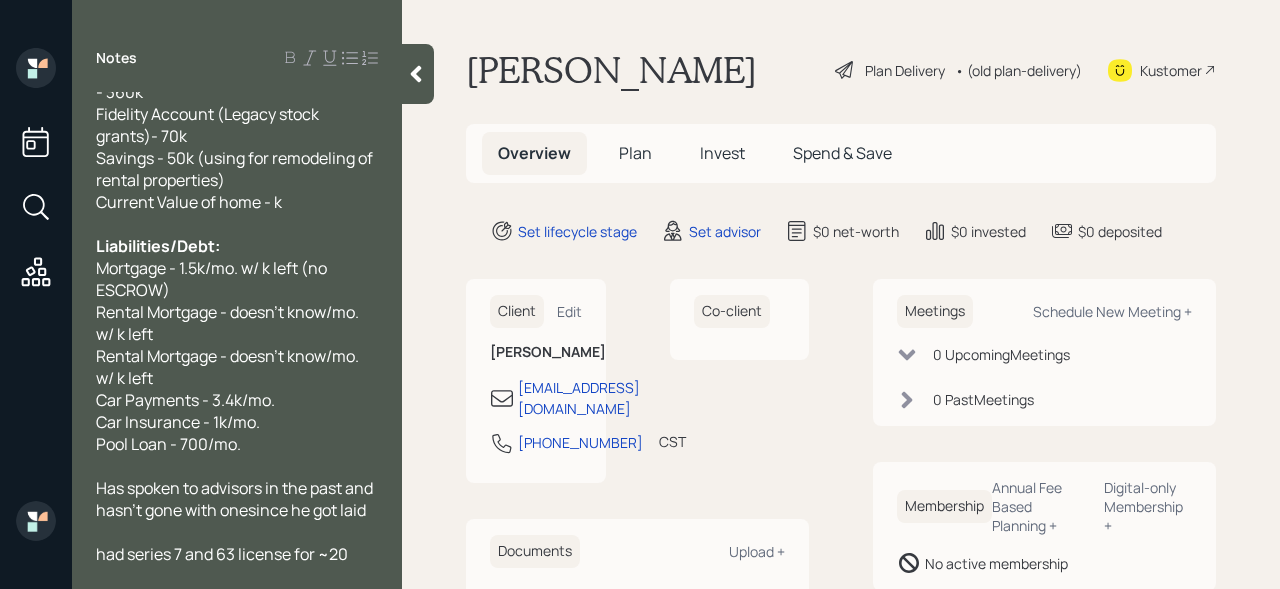 click on "had series 7 and 63 license for ~20 years" at bounding box center (223, 565) 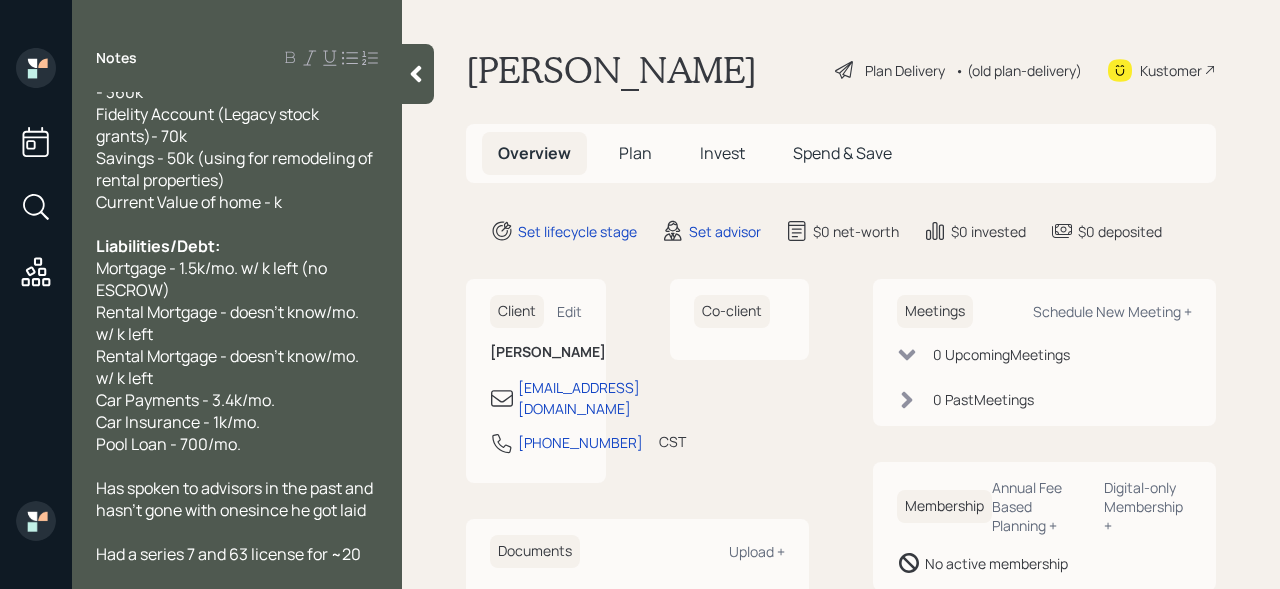 click on "Had a series 7 and 63 license for ~20 years" at bounding box center (230, 565) 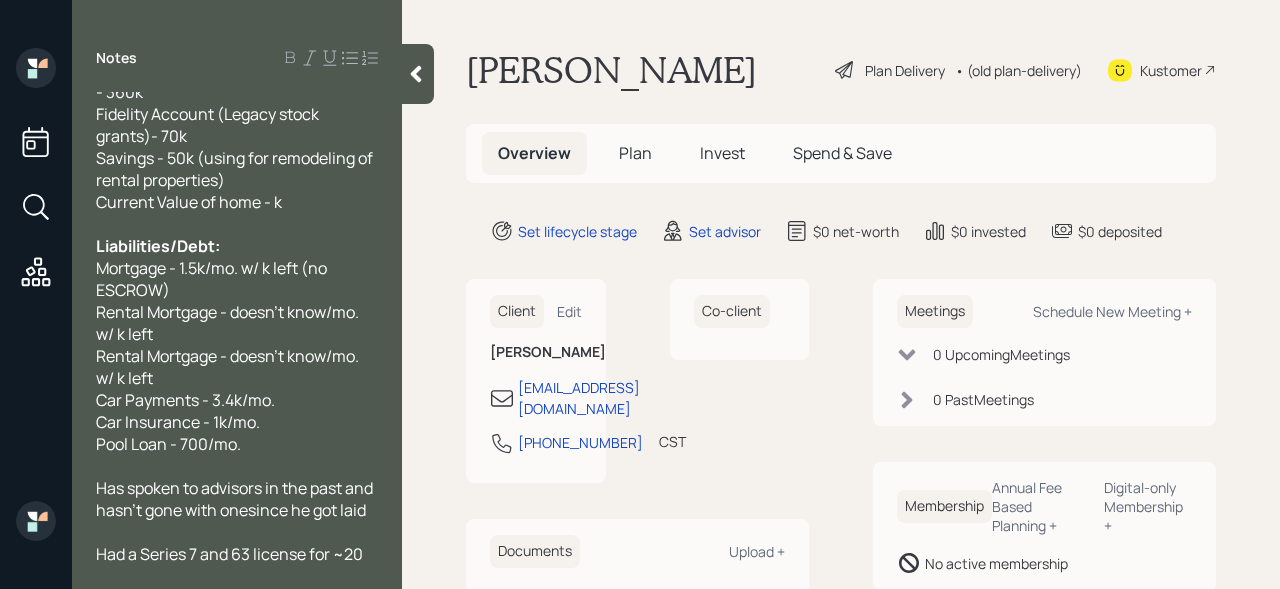 click on "Had a Series 7 and 63 license for ~20 years" at bounding box center [231, 565] 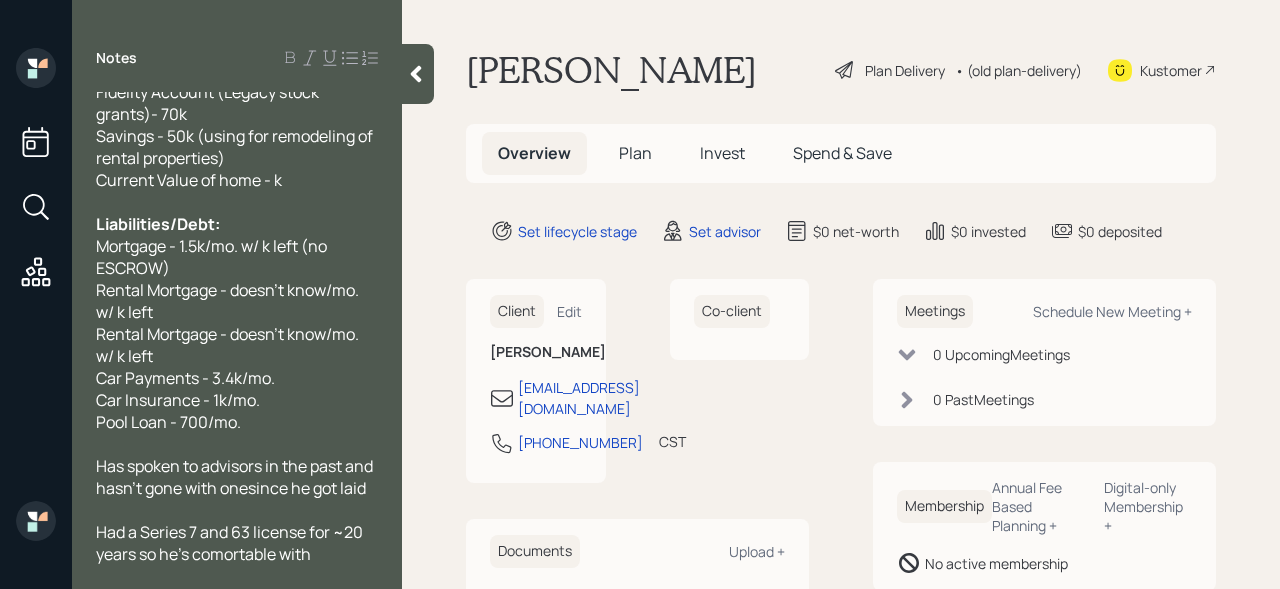 scroll, scrollTop: 341, scrollLeft: 0, axis: vertical 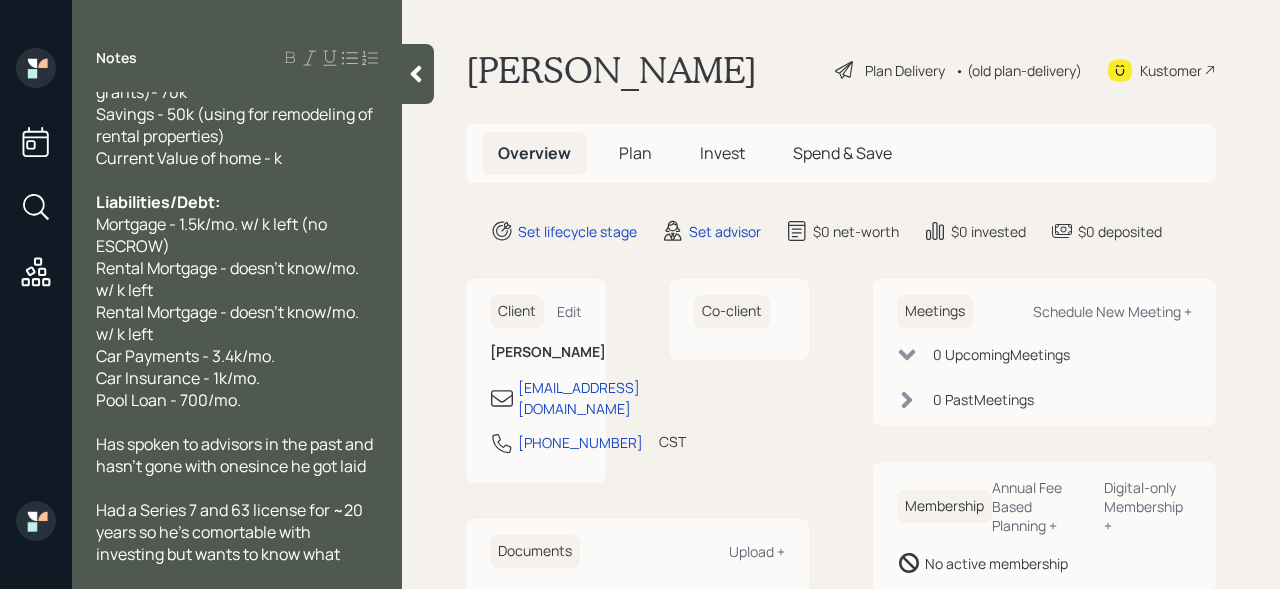 click on "Had a Series 7 and 63 license for ~20 years so he's comortable with investing but wants to know what vlaue we can bring him" at bounding box center (231, 543) 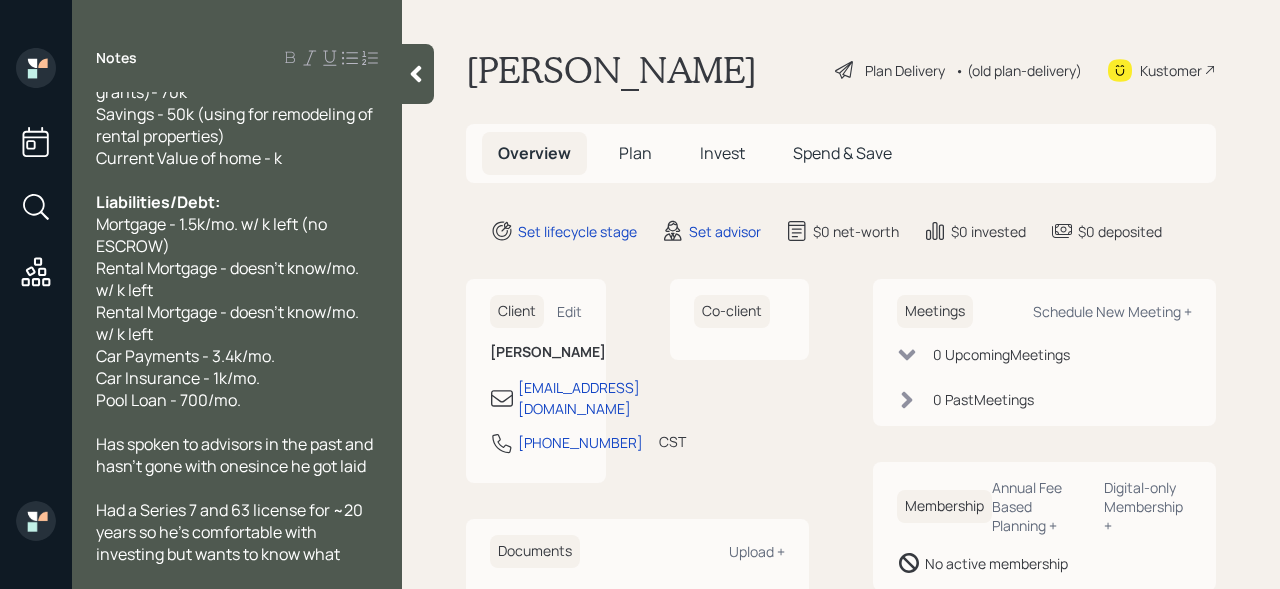 click on "Had a Series 7 and 63 license for ~20 years so he's comfortable with investing but wants to know what vlaue we can bring him" at bounding box center [231, 543] 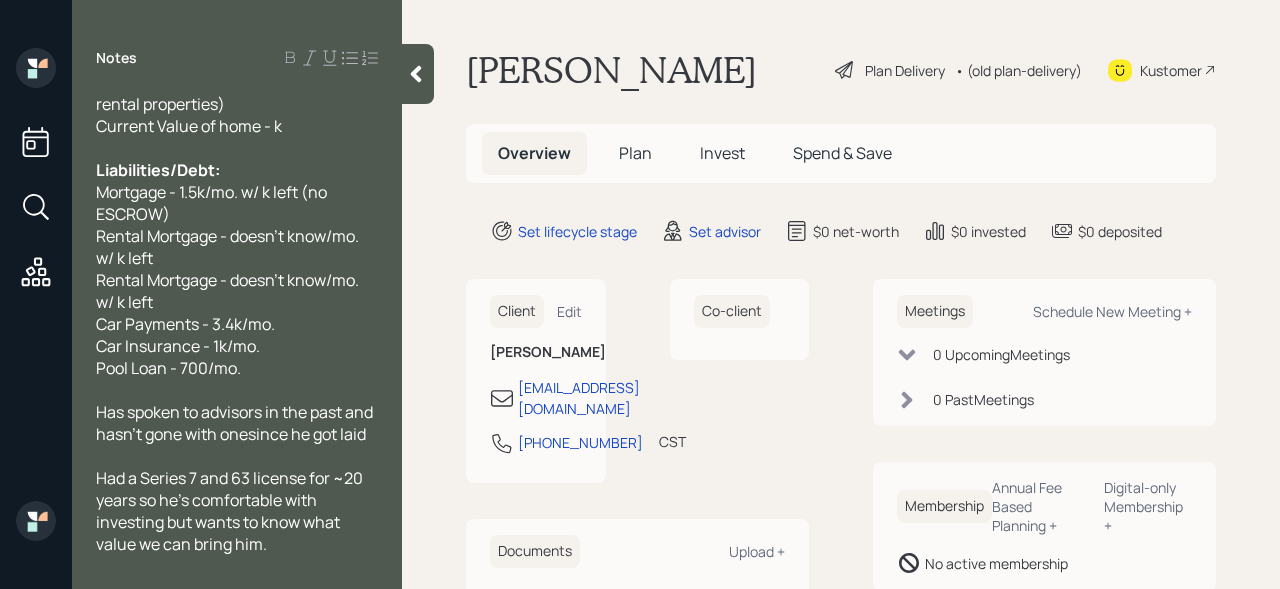 scroll, scrollTop: 395, scrollLeft: 0, axis: vertical 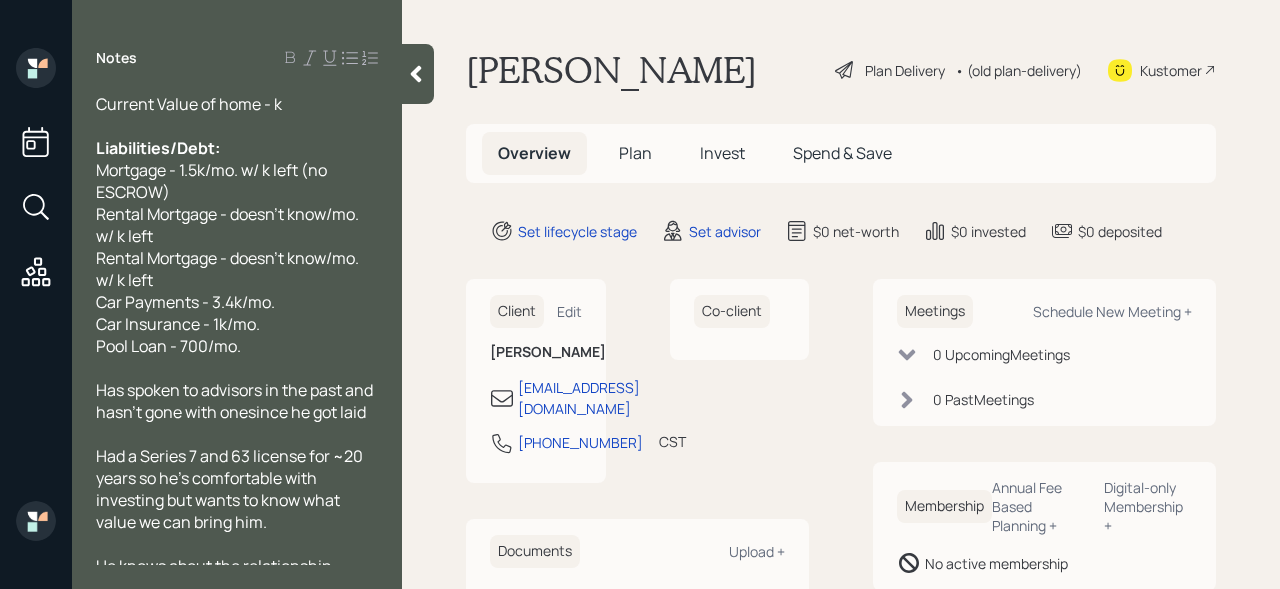 click at bounding box center (418, 74) 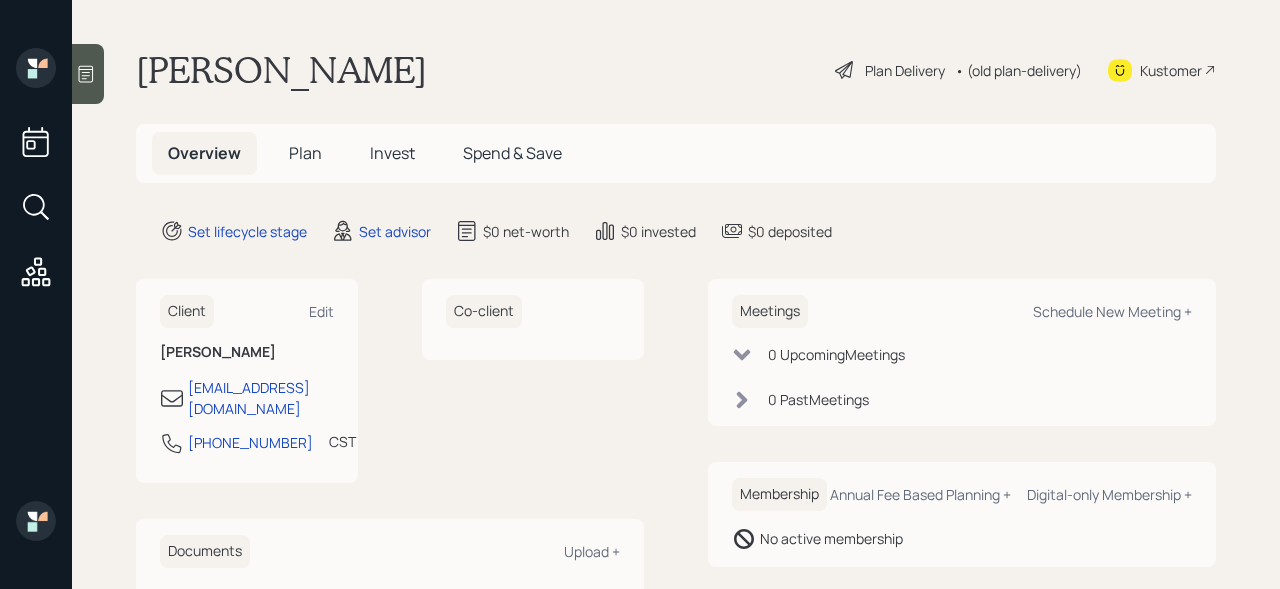 click 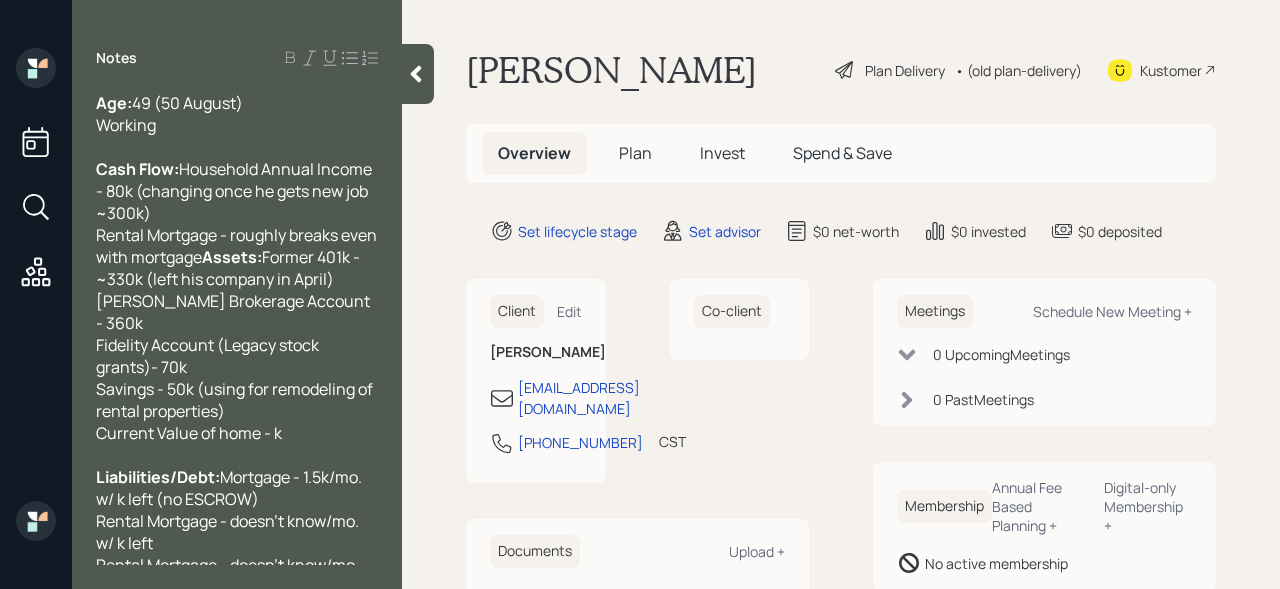 scroll, scrollTop: 384, scrollLeft: 0, axis: vertical 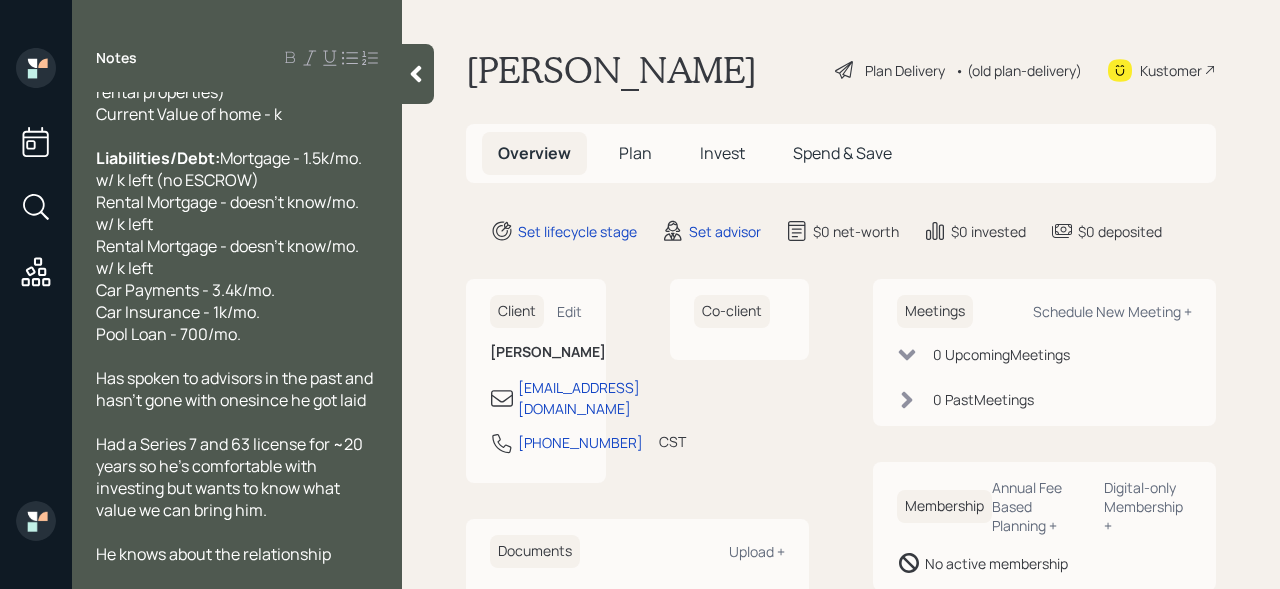type 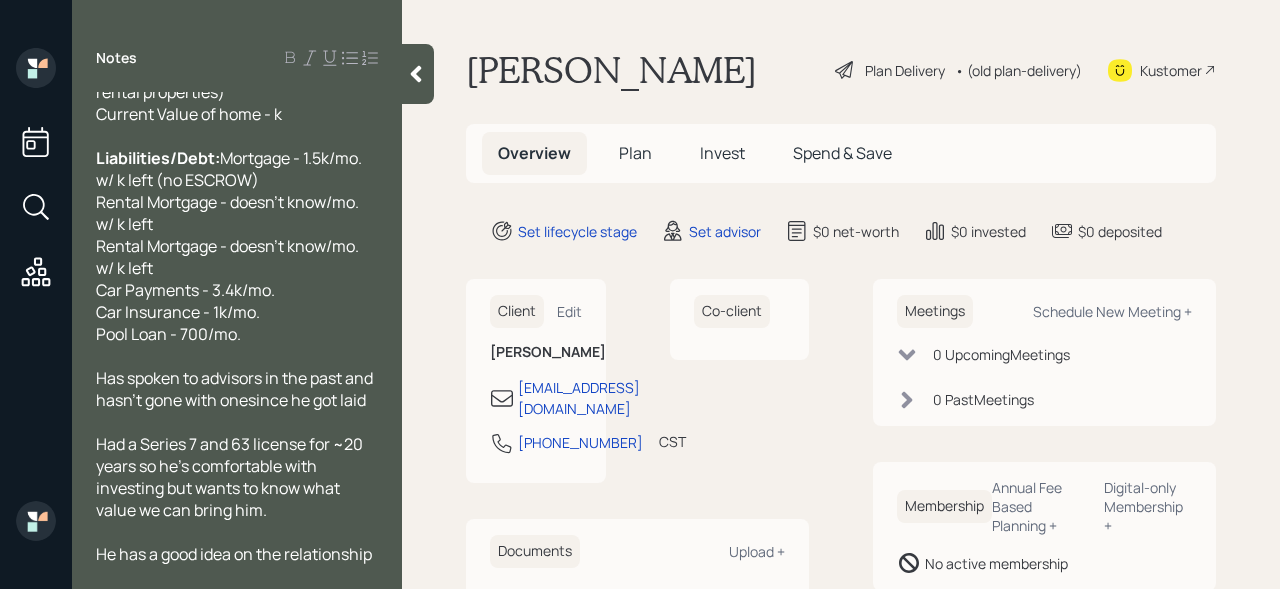 scroll, scrollTop: 406, scrollLeft: 0, axis: vertical 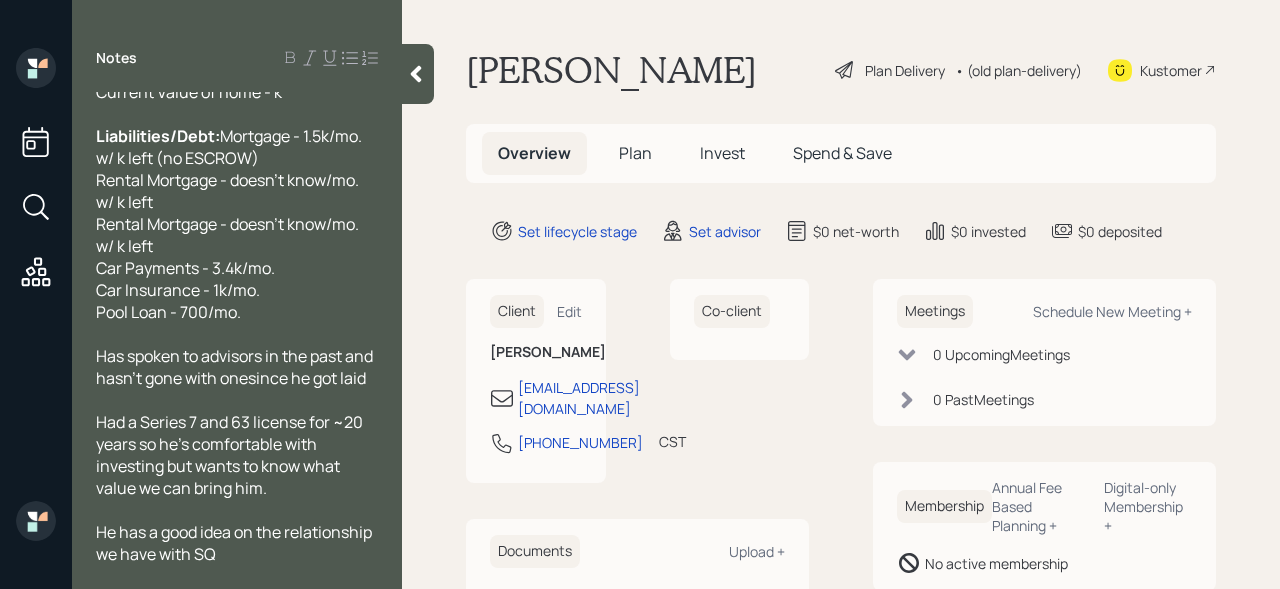 click on "Has spoken to advisors in the past and hasn't gone with onesince he got laid" at bounding box center (236, 367) 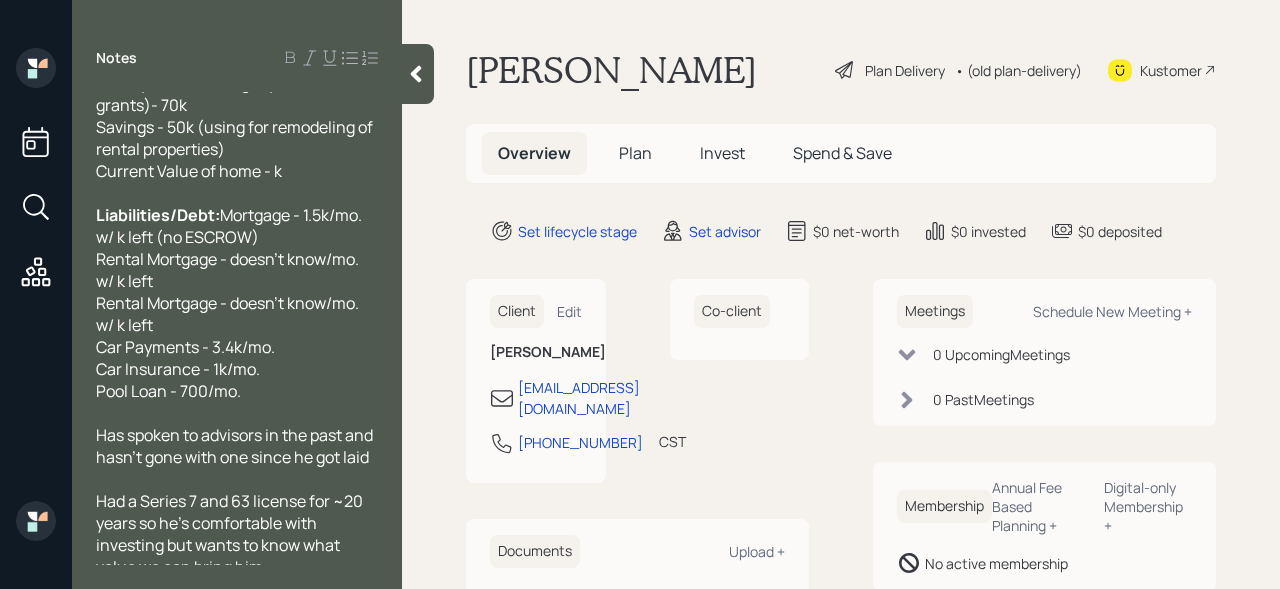 scroll, scrollTop: 0, scrollLeft: 0, axis: both 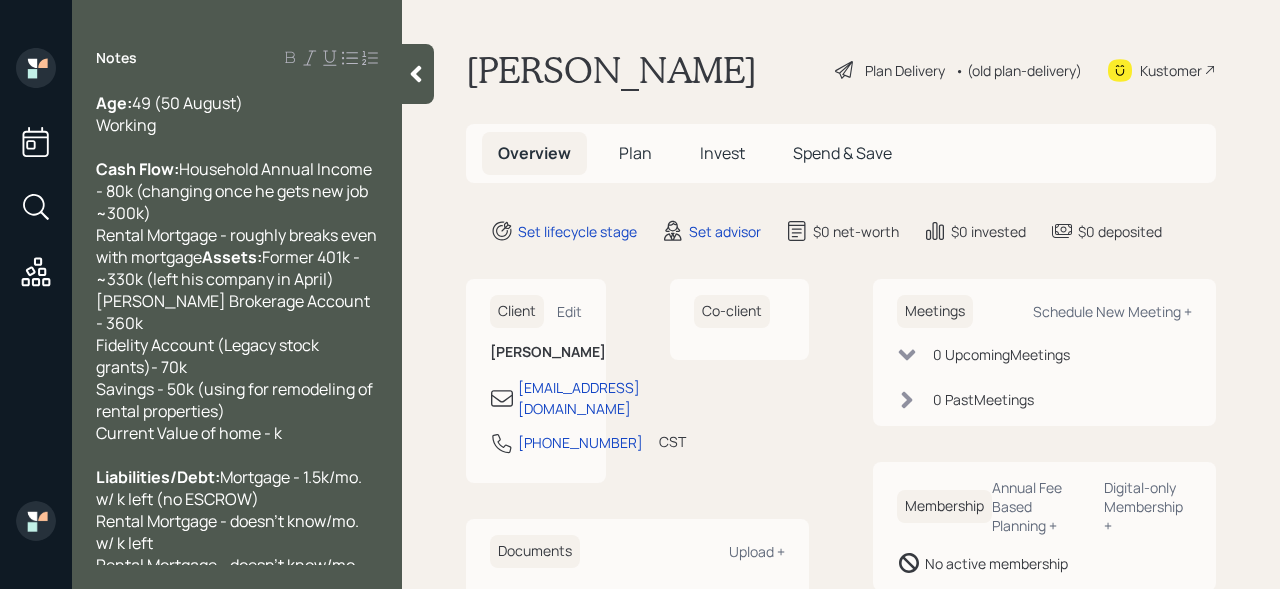 click on "Age:  [DEMOGRAPHIC_DATA] (50 August)
Working" at bounding box center (237, 114) 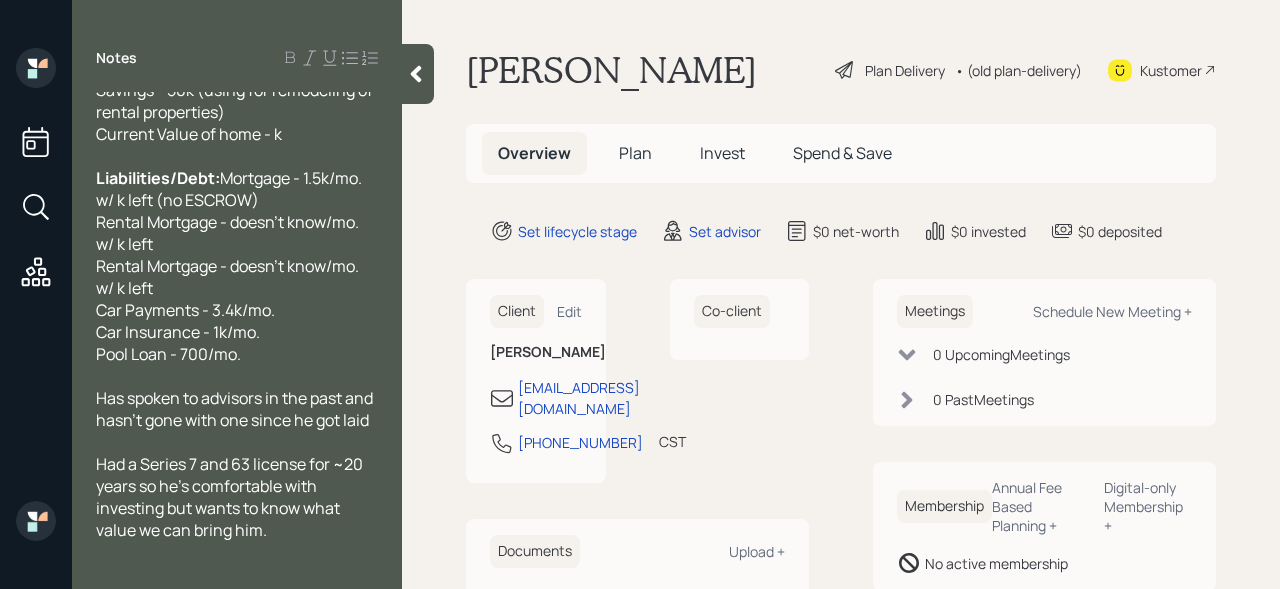 scroll, scrollTop: 428, scrollLeft: 0, axis: vertical 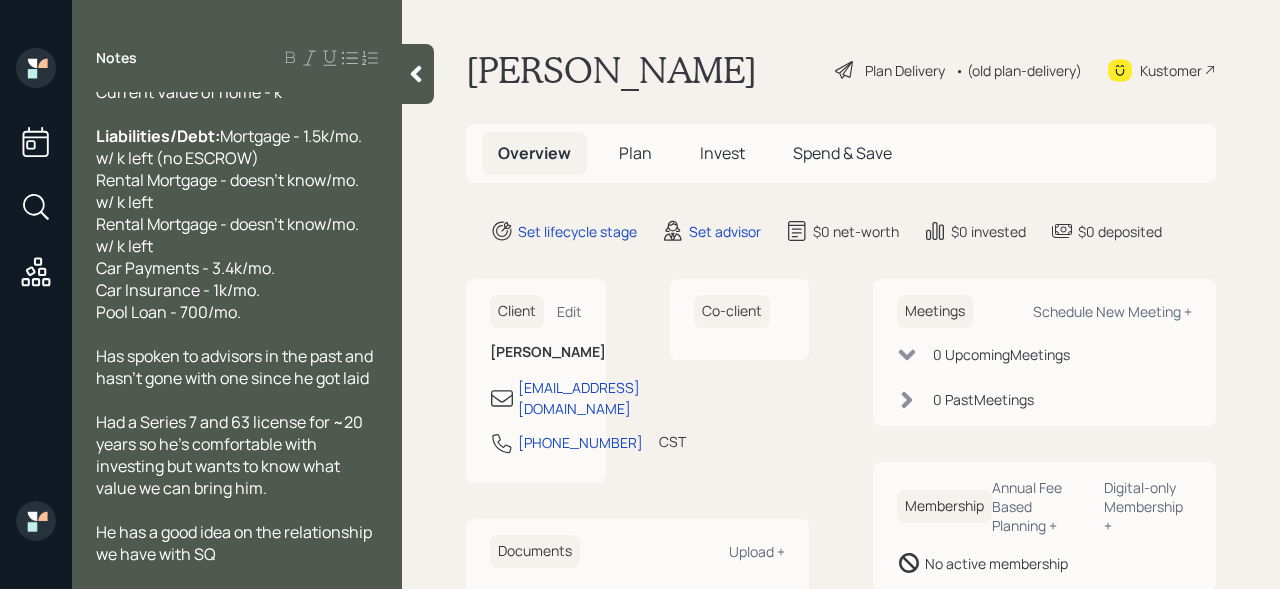 click on "He has a good idea on the relationship we have with SQ" at bounding box center [237, 543] 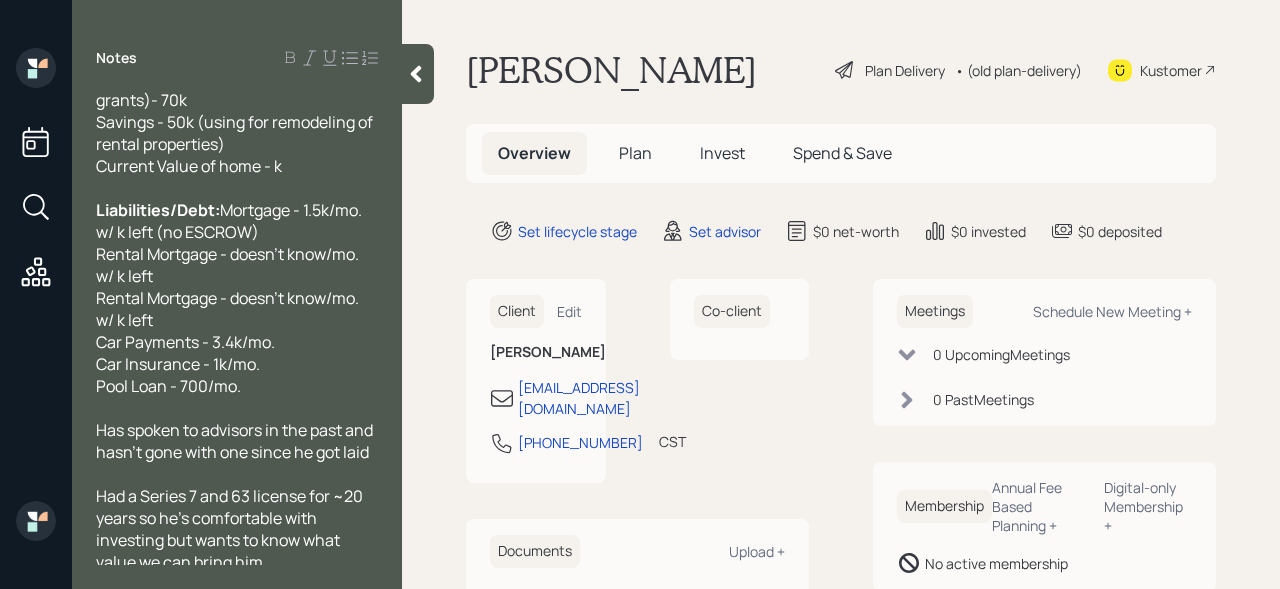 scroll, scrollTop: 472, scrollLeft: 0, axis: vertical 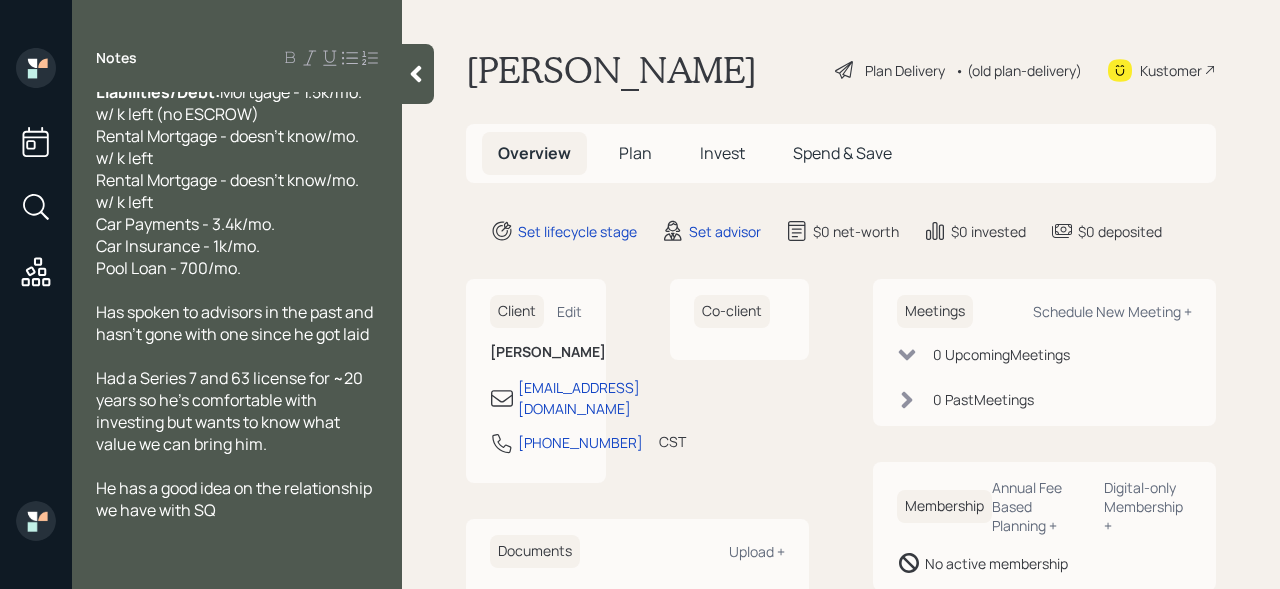 click at bounding box center [418, 74] 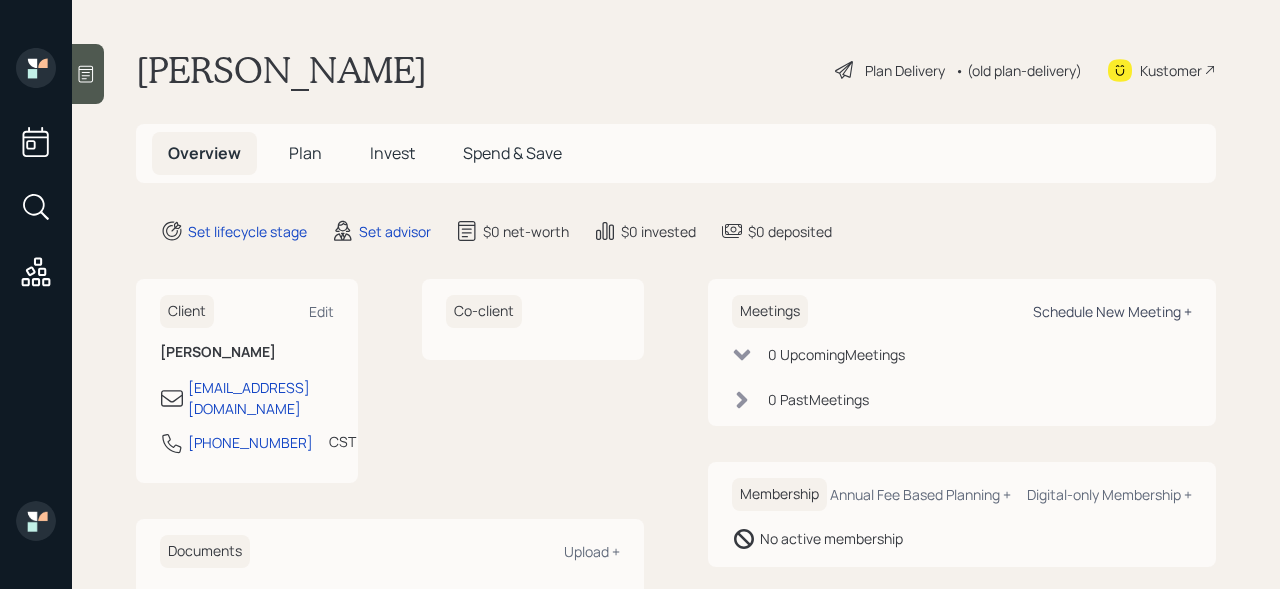 scroll, scrollTop: 40, scrollLeft: 0, axis: vertical 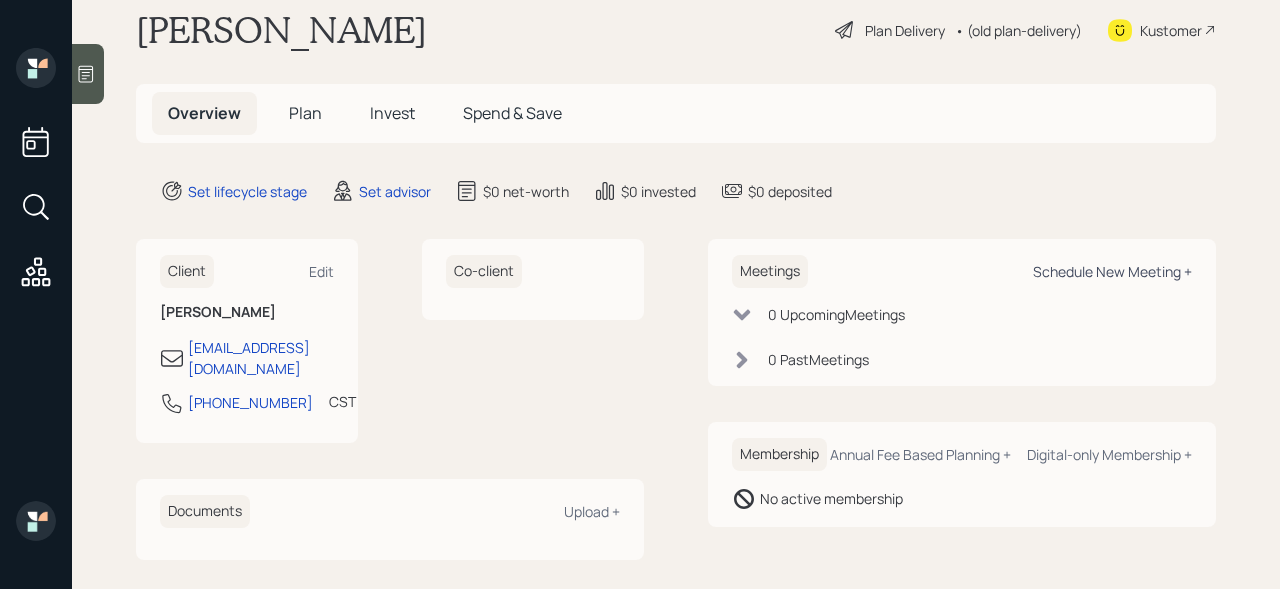 click on "Schedule New Meeting +" at bounding box center [1112, 271] 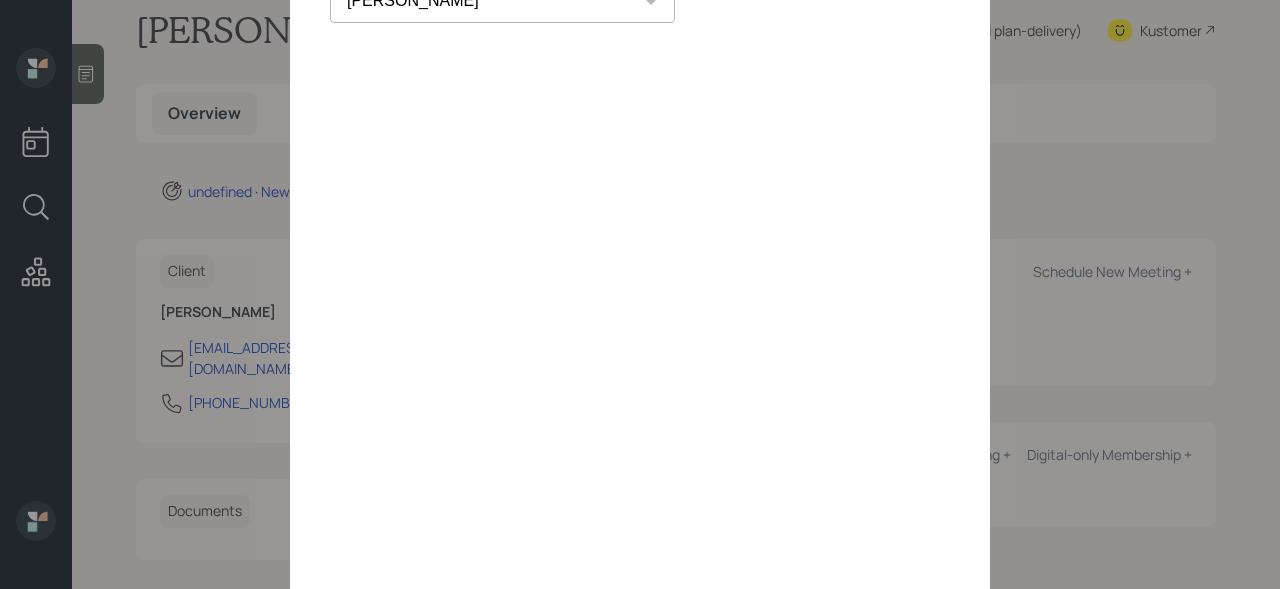 scroll, scrollTop: 0, scrollLeft: 0, axis: both 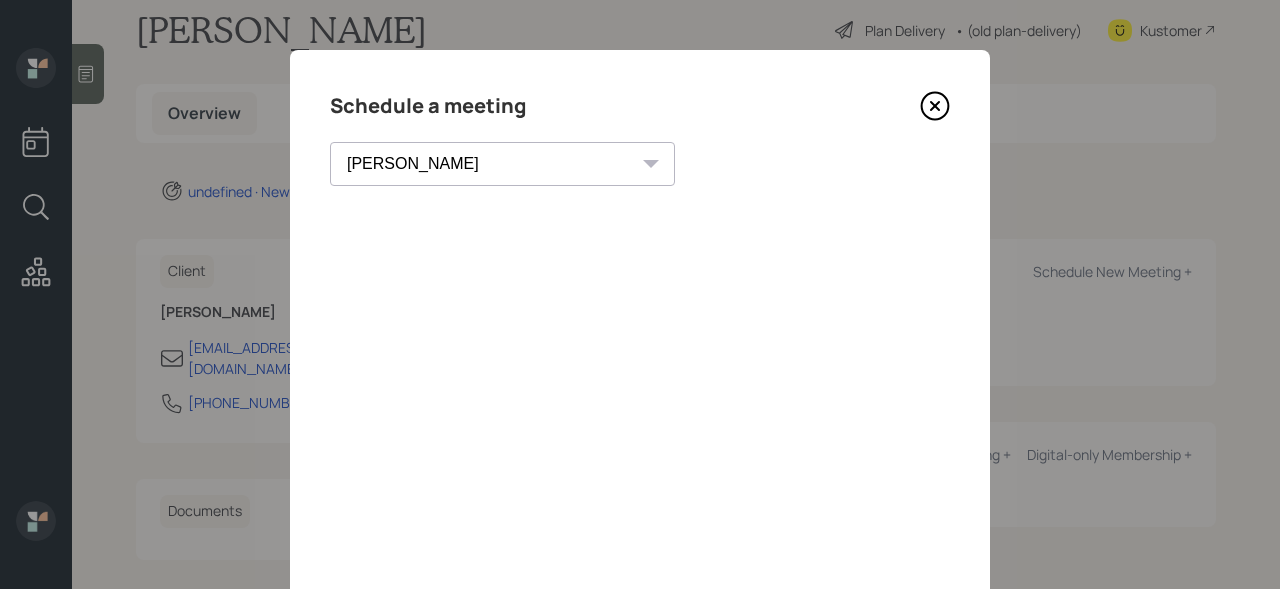 click 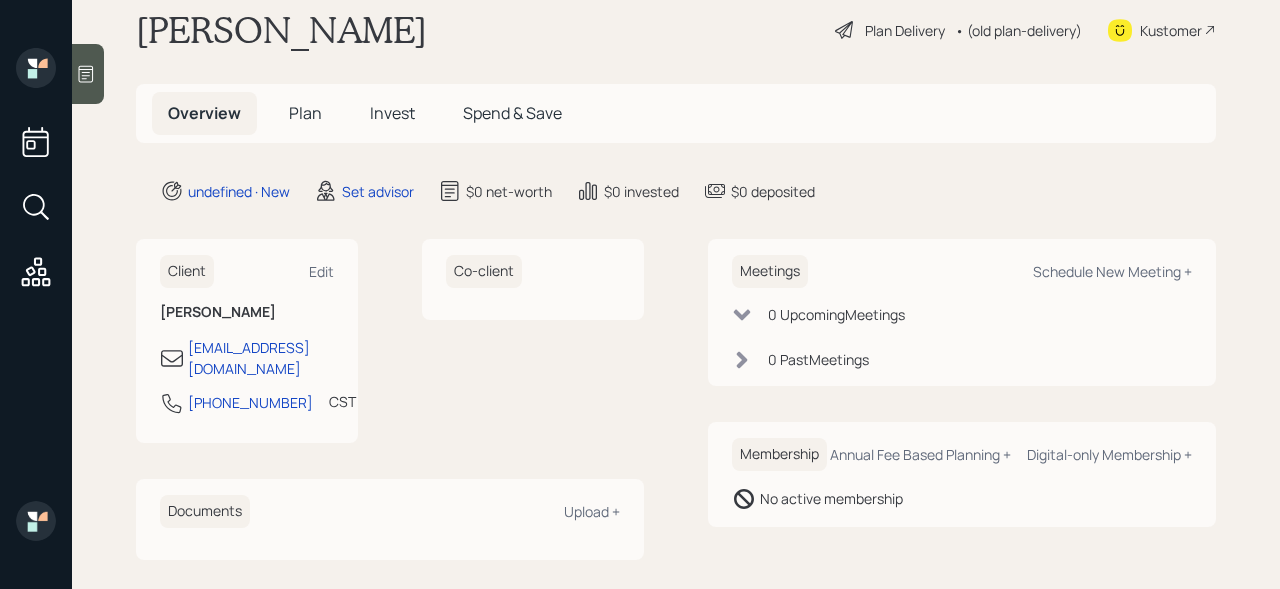 click 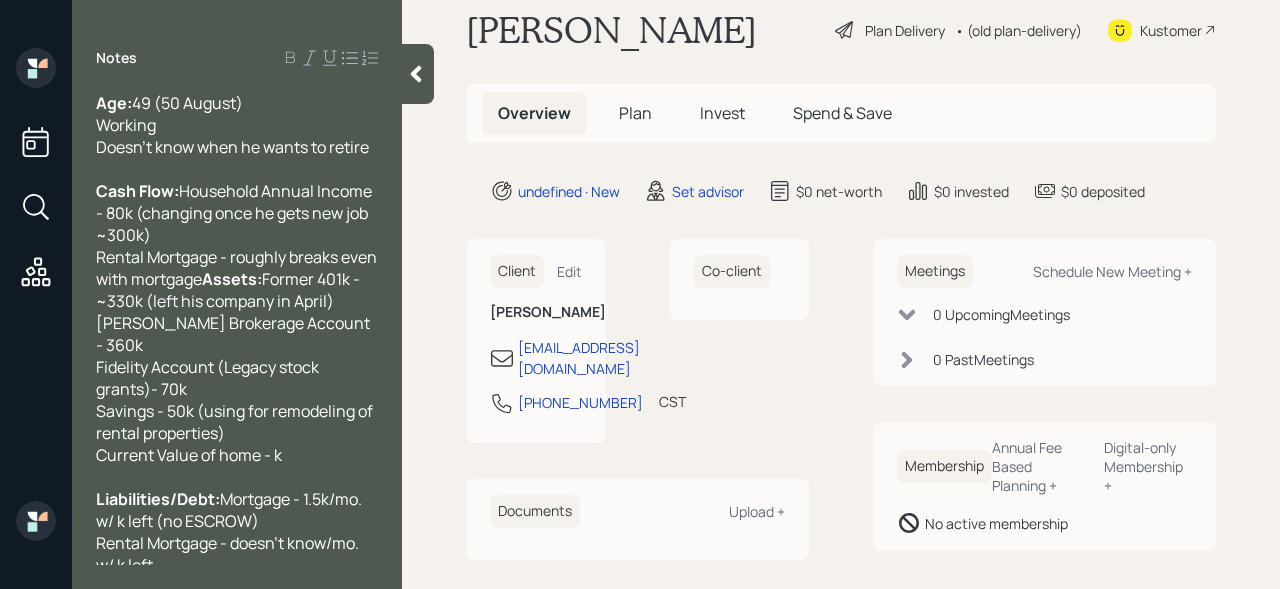 scroll, scrollTop: 428, scrollLeft: 0, axis: vertical 